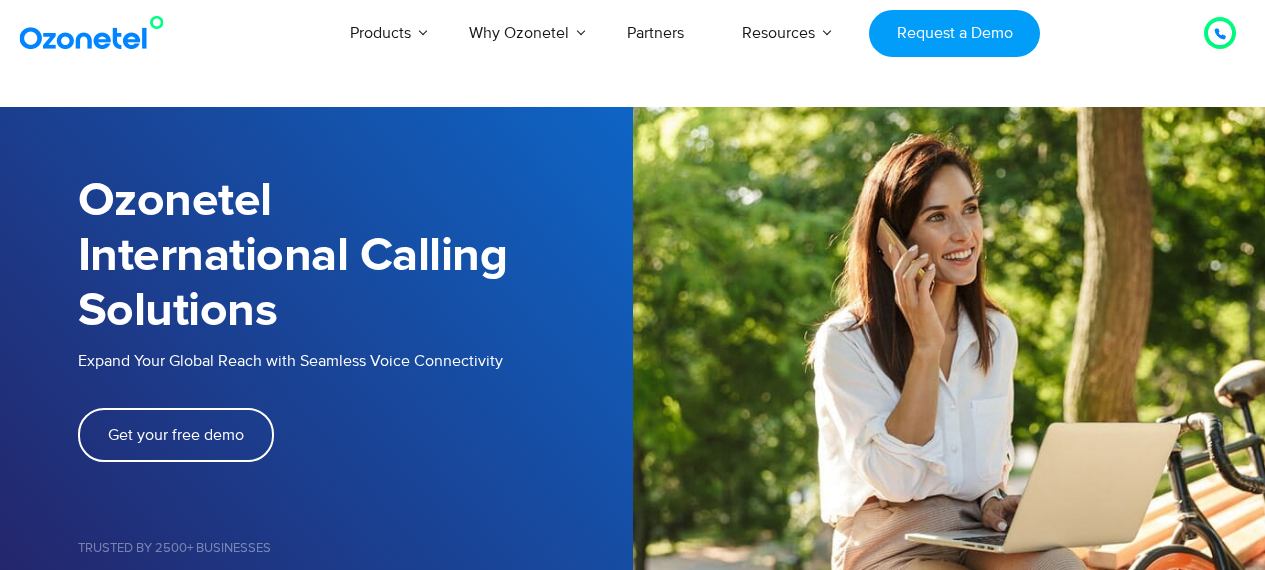 scroll, scrollTop: 0, scrollLeft: 0, axis: both 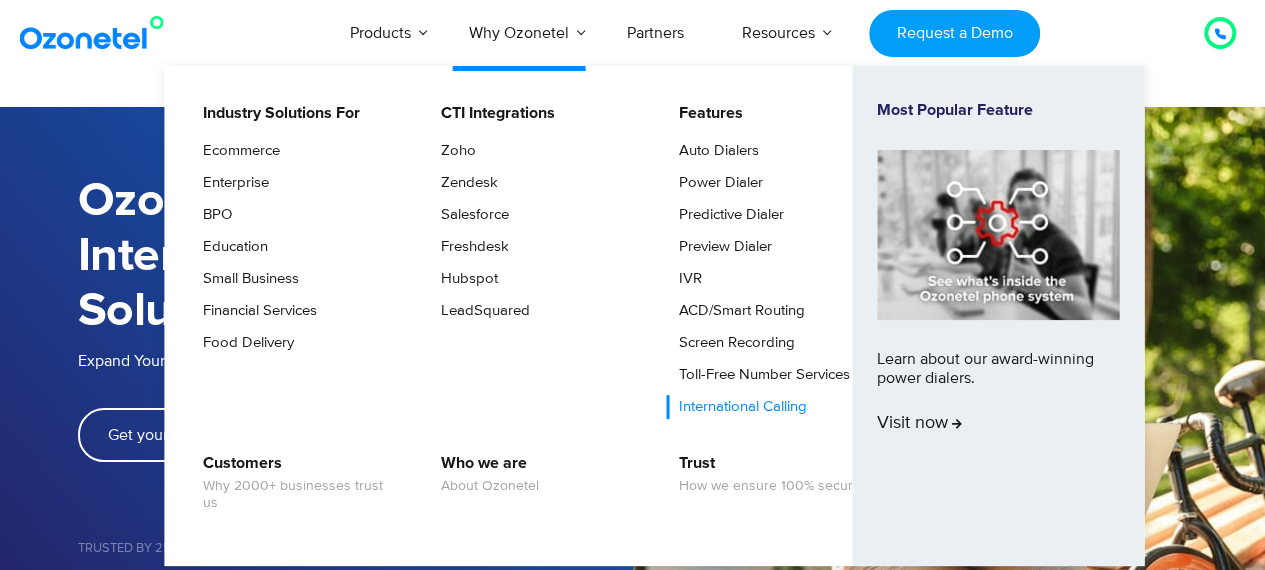 click on "International Calling" at bounding box center [738, 407] 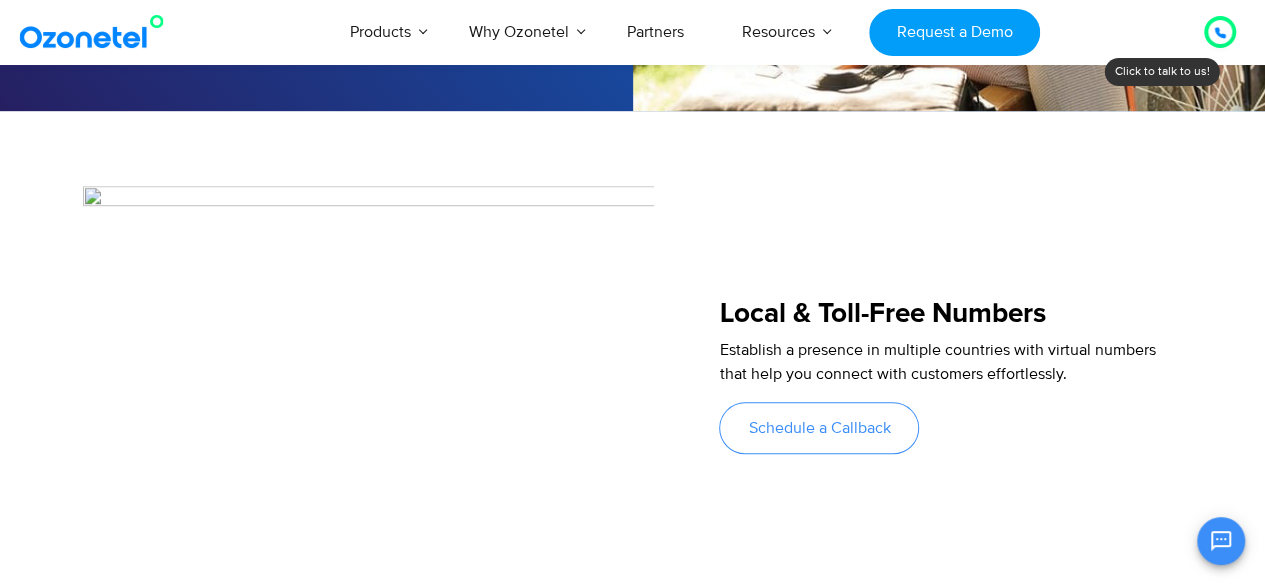scroll, scrollTop: 600, scrollLeft: 0, axis: vertical 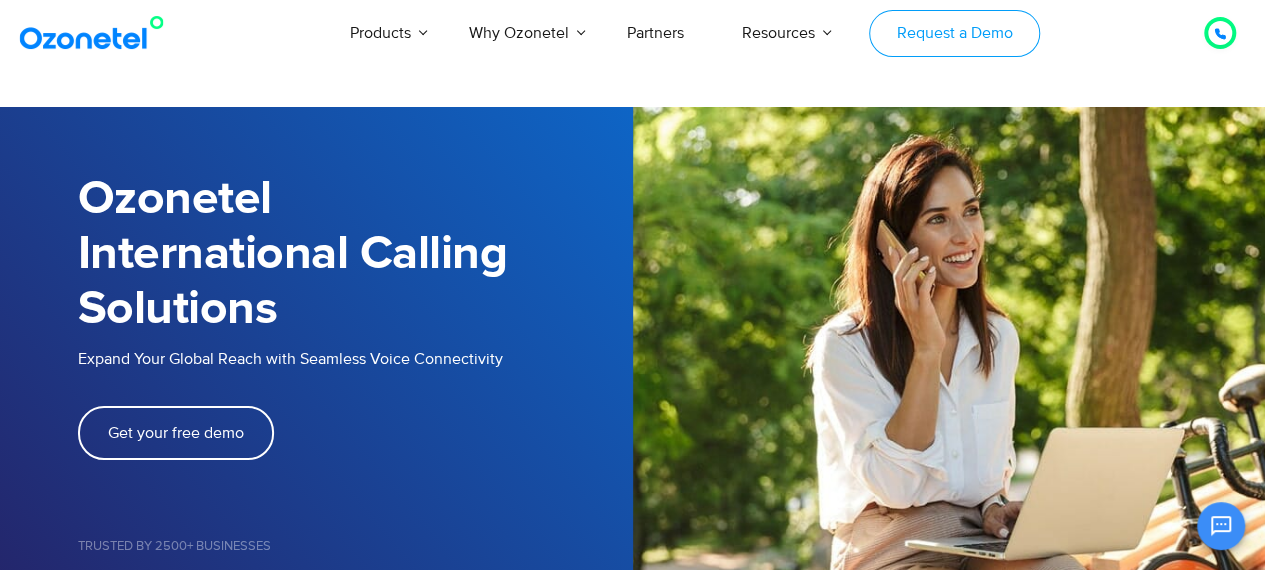 click on "Request a Demo" at bounding box center [954, 33] 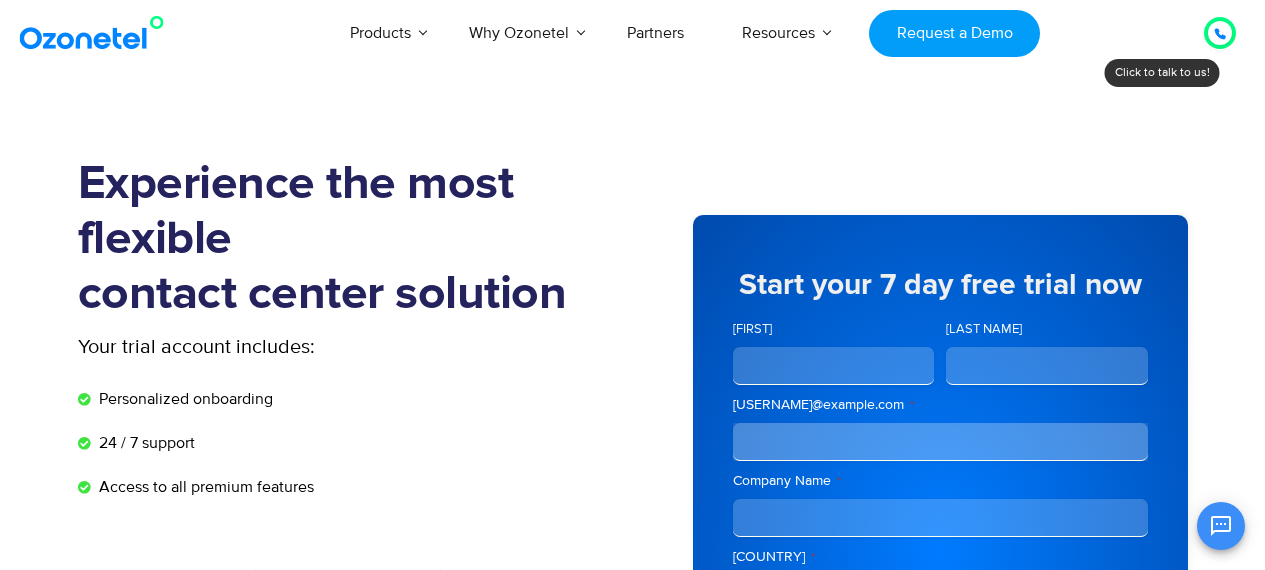 click on "First Name" at bounding box center (834, 366) 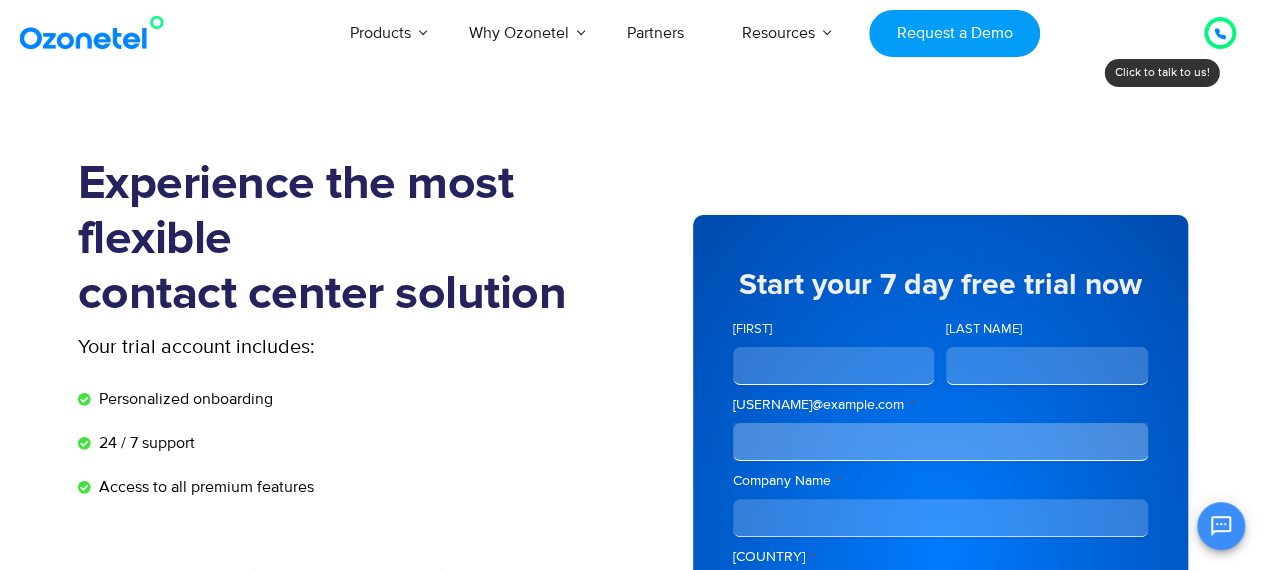 scroll, scrollTop: 0, scrollLeft: 0, axis: both 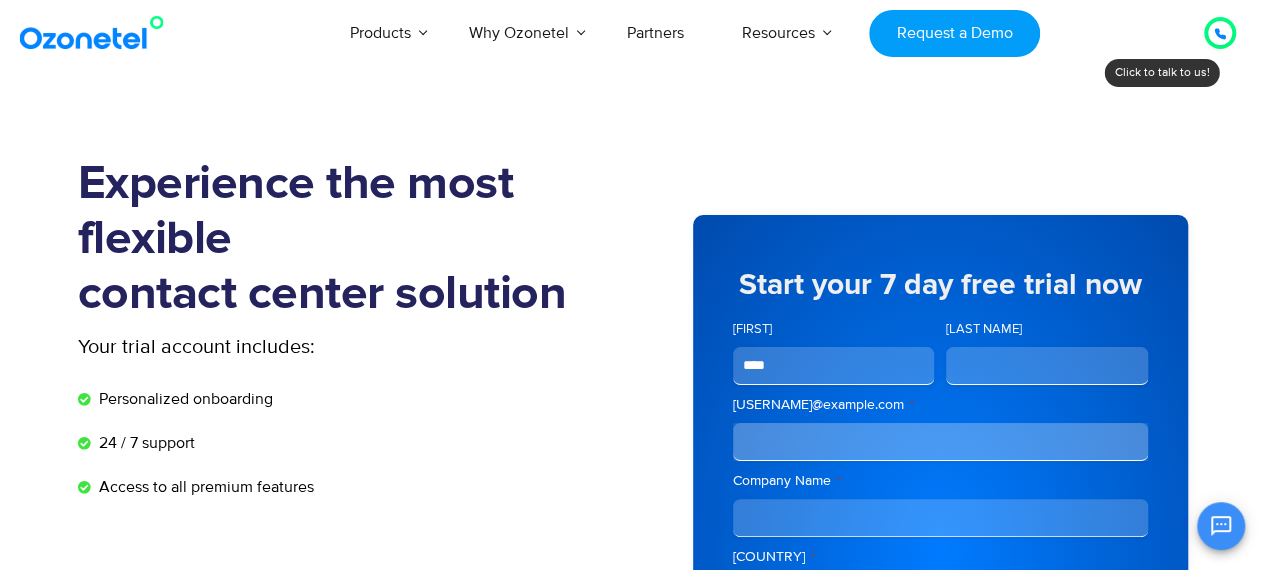 type on "****" 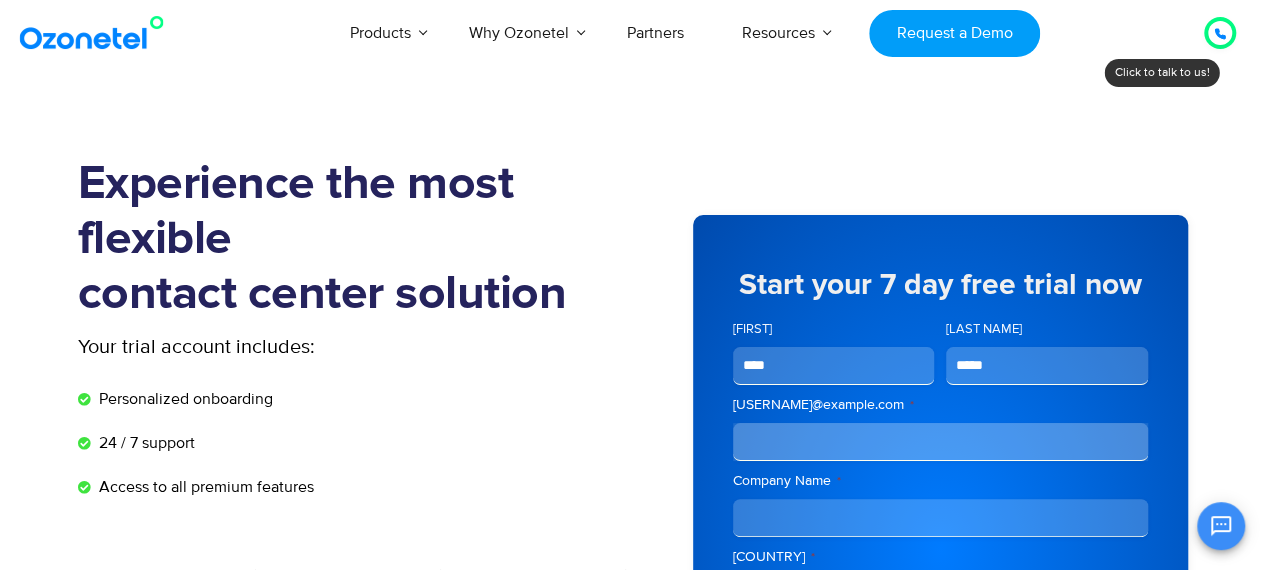 type on "*****" 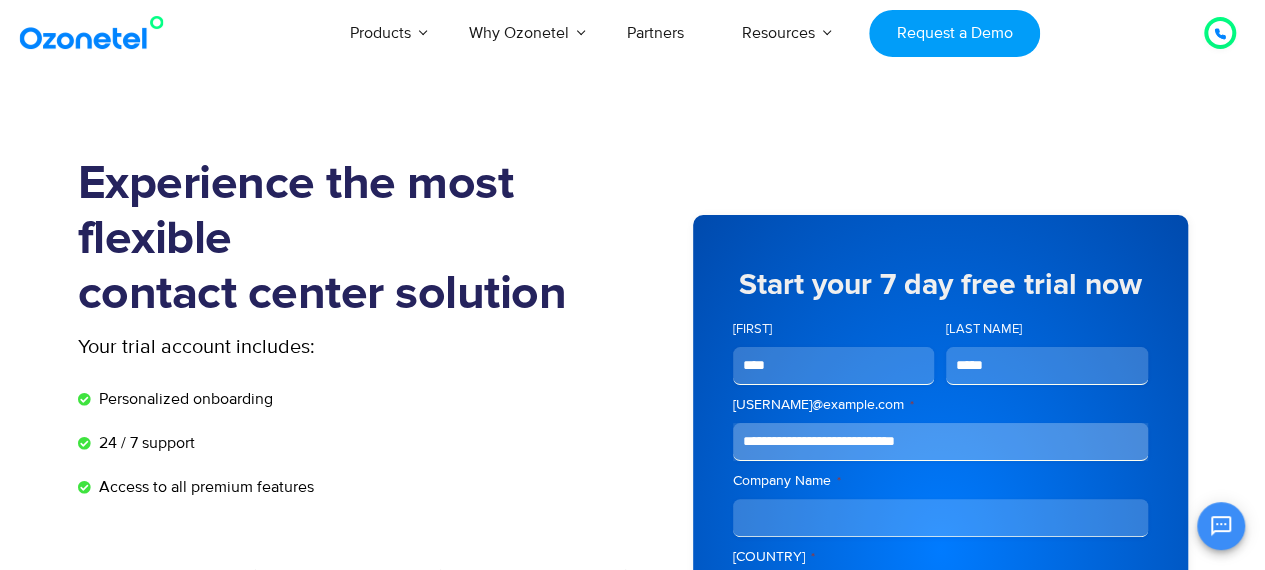 type on "**********" 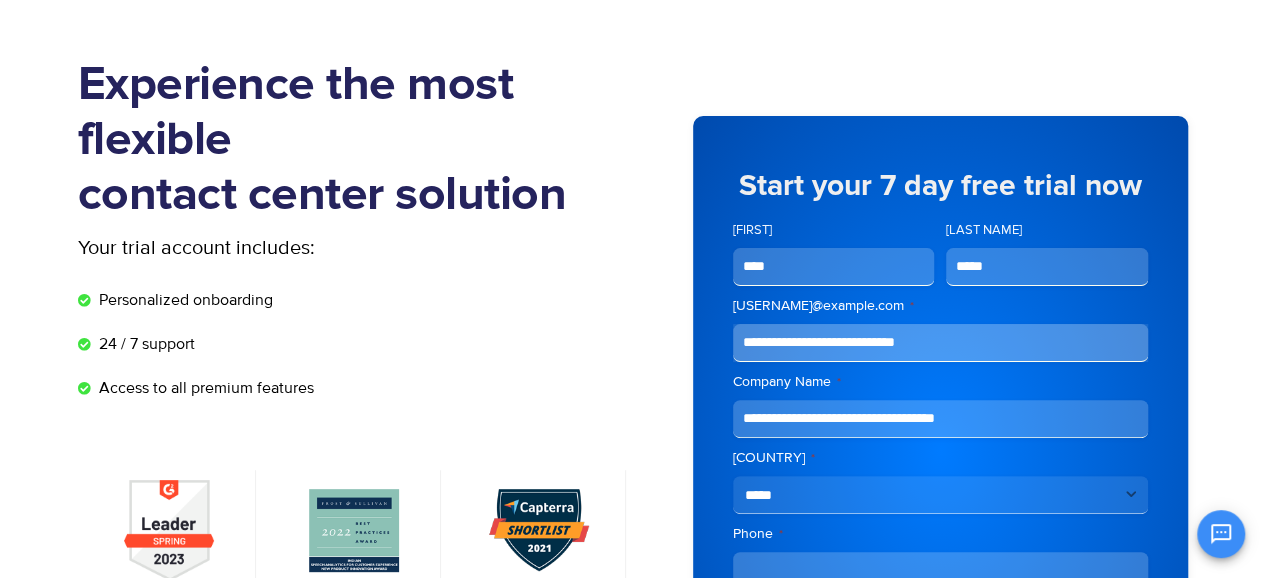 scroll, scrollTop: 300, scrollLeft: 0, axis: vertical 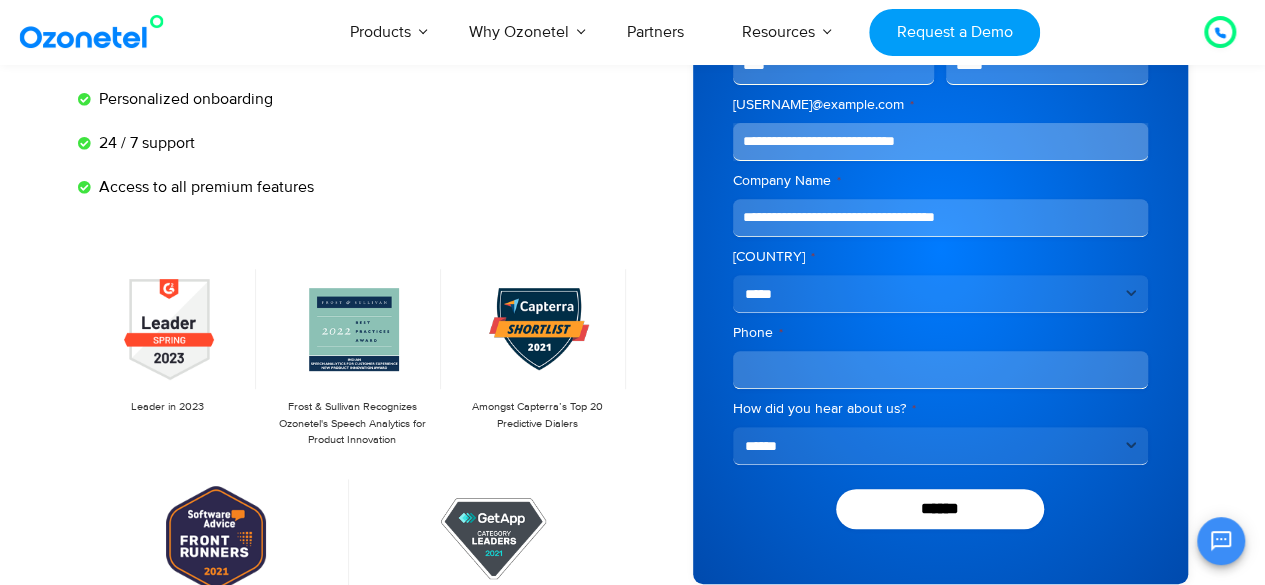 type on "**********" 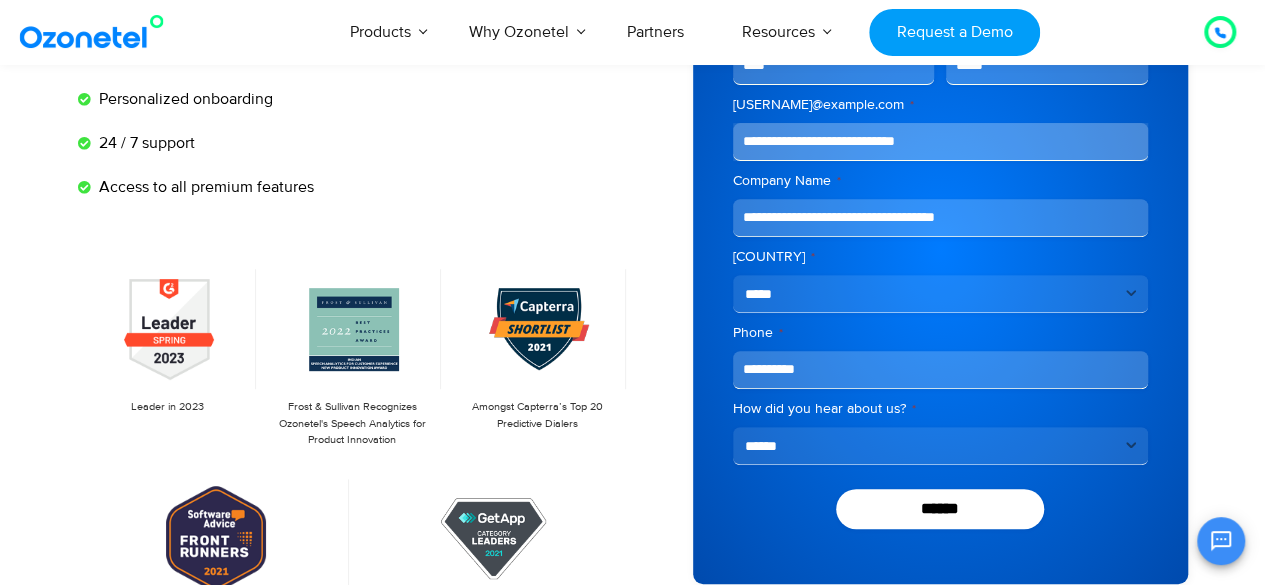 type on "**********" 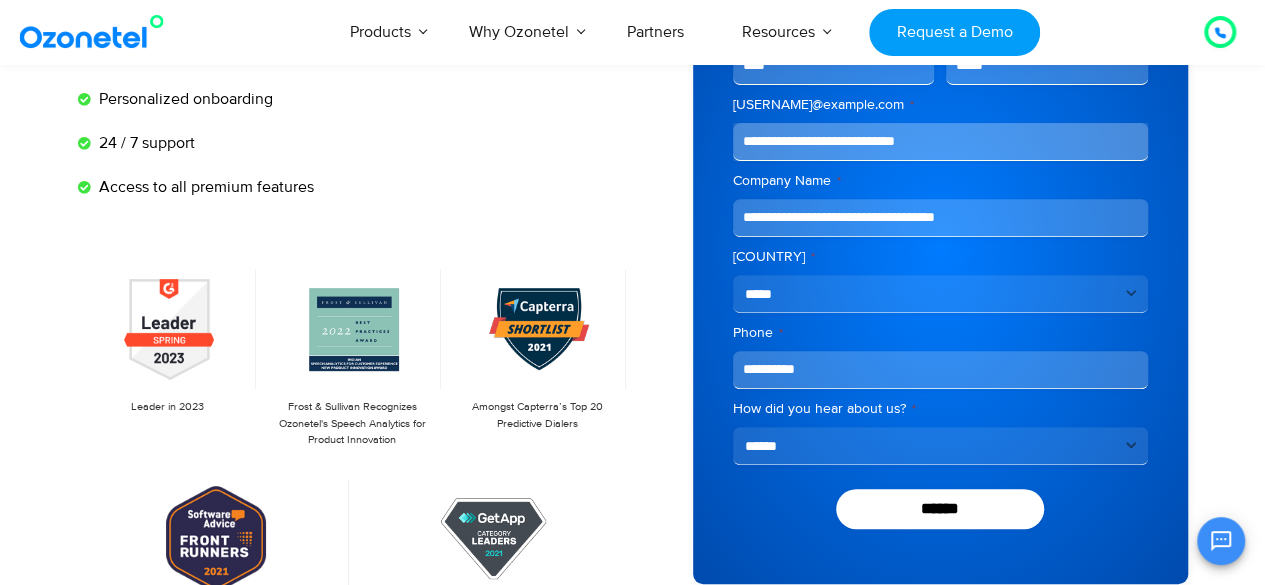 select on "**********" 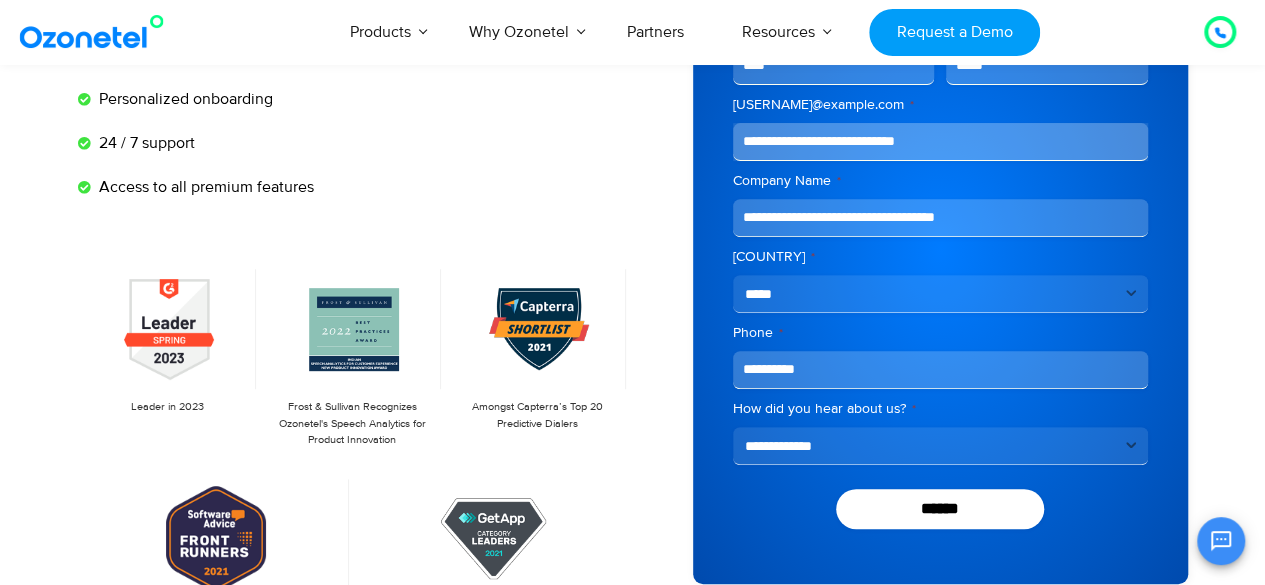 click on "**********" at bounding box center (940, 446) 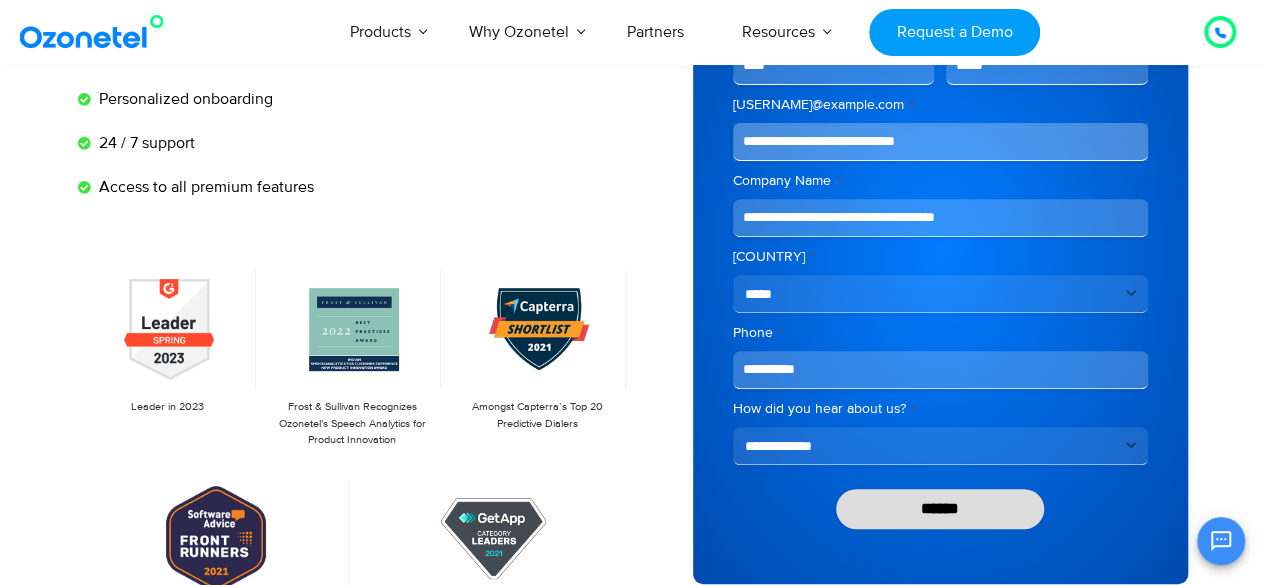 click on "******" at bounding box center (940, 509) 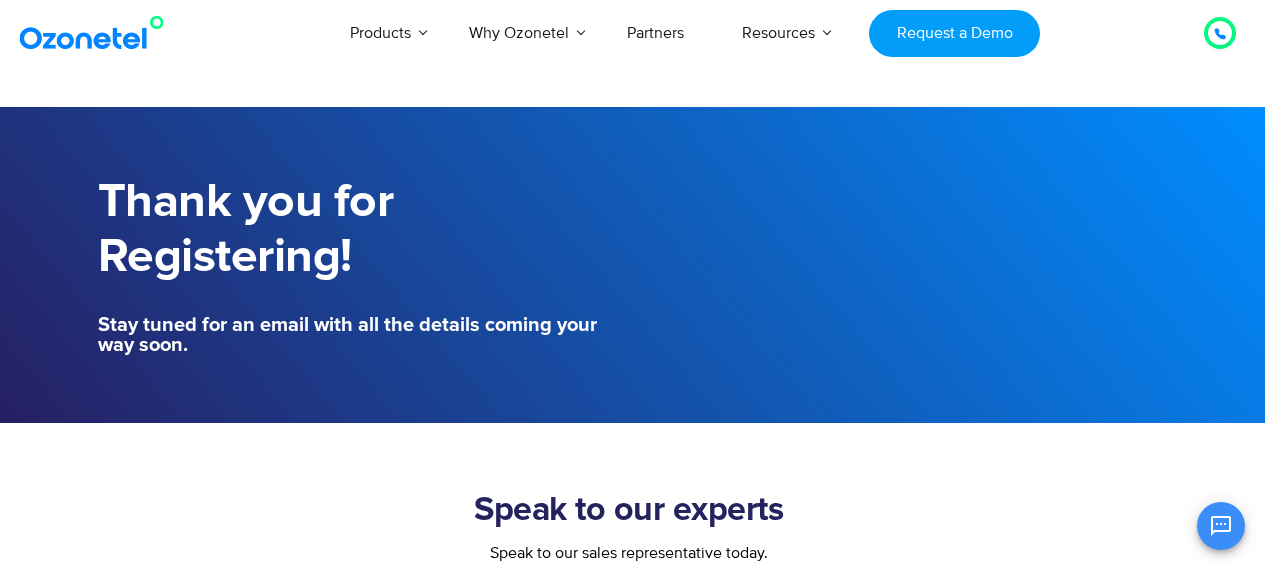 scroll, scrollTop: 0, scrollLeft: 0, axis: both 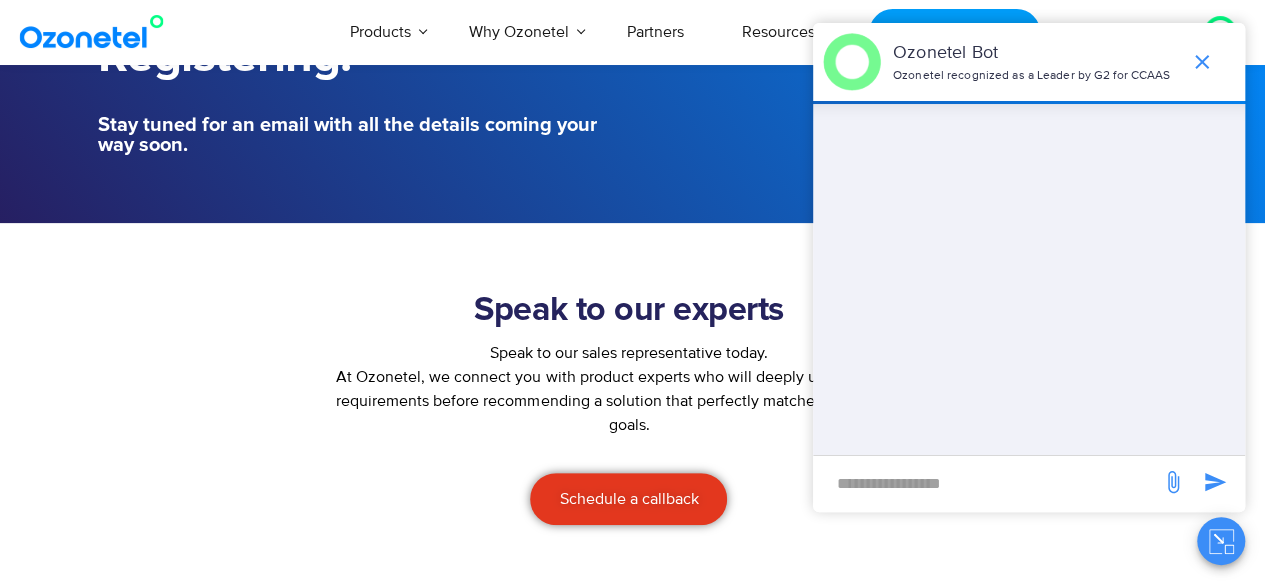 click on "Speak to our experts
Speak to our sales representative today.
At Ozonetel, we connect you with product experts who will deeply understand your requirements before recommending a solution that perfectly matches your business goals.
Schedule a callback" at bounding box center (632, 408) 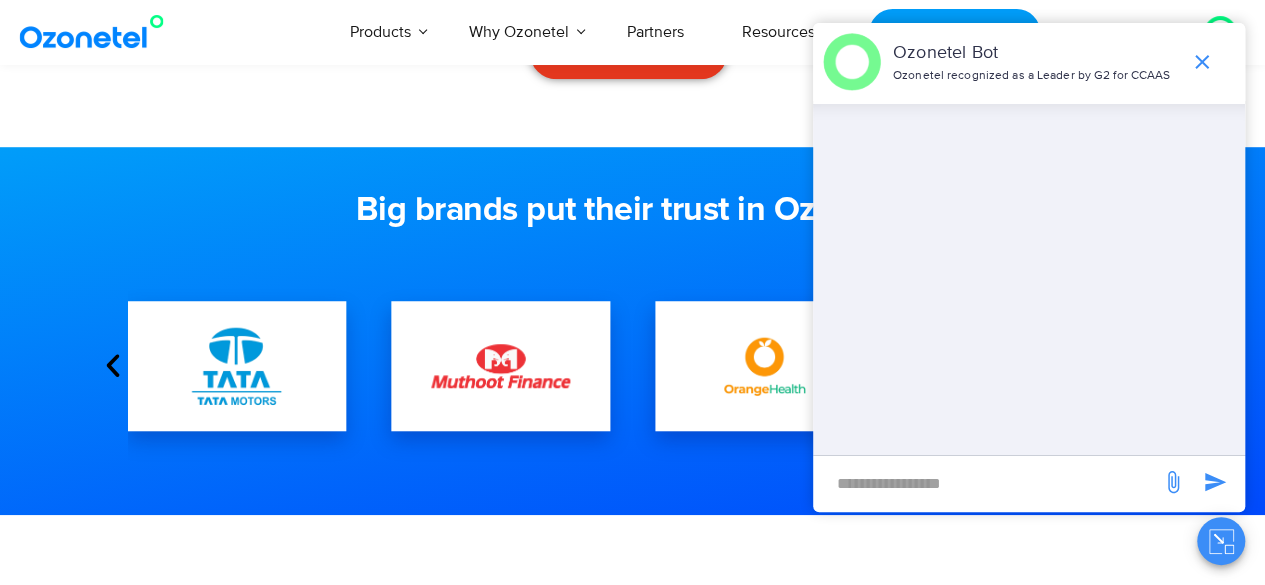 scroll, scrollTop: 400, scrollLeft: 0, axis: vertical 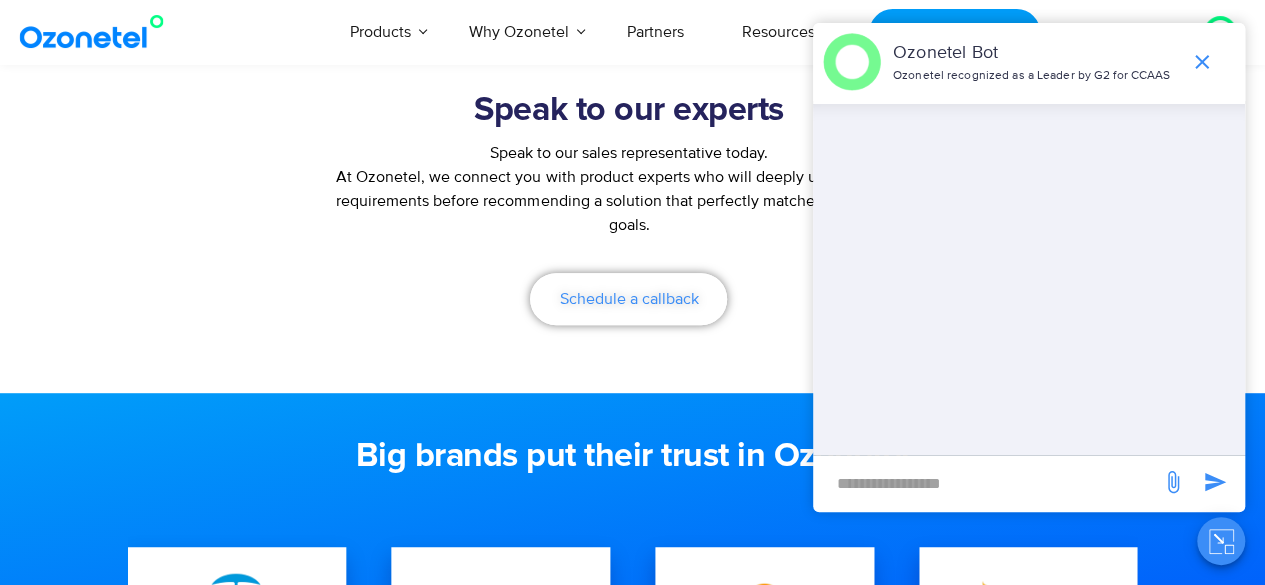 click on "Schedule a callback" at bounding box center [628, 299] 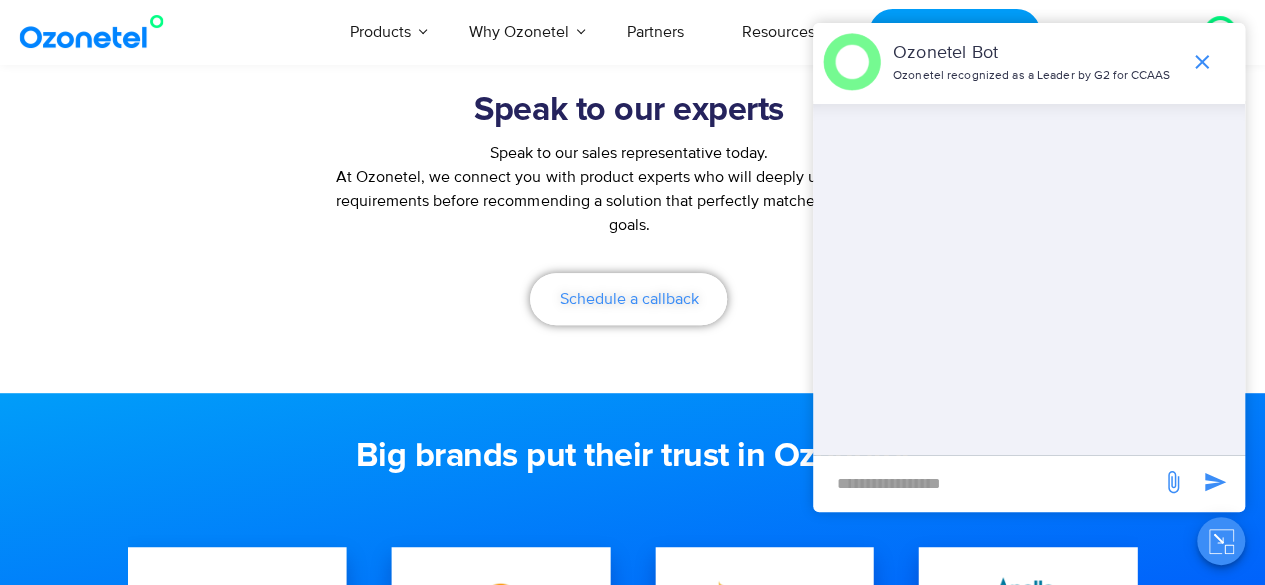 click on "Schedule a callback" at bounding box center [628, 299] 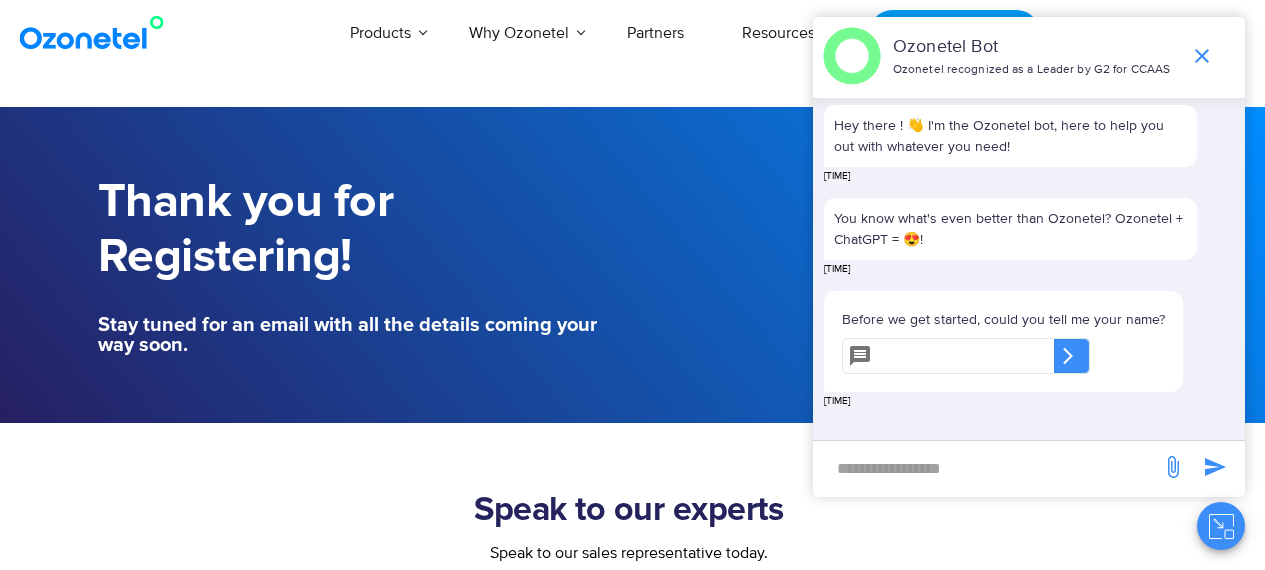 scroll, scrollTop: 400, scrollLeft: 0, axis: vertical 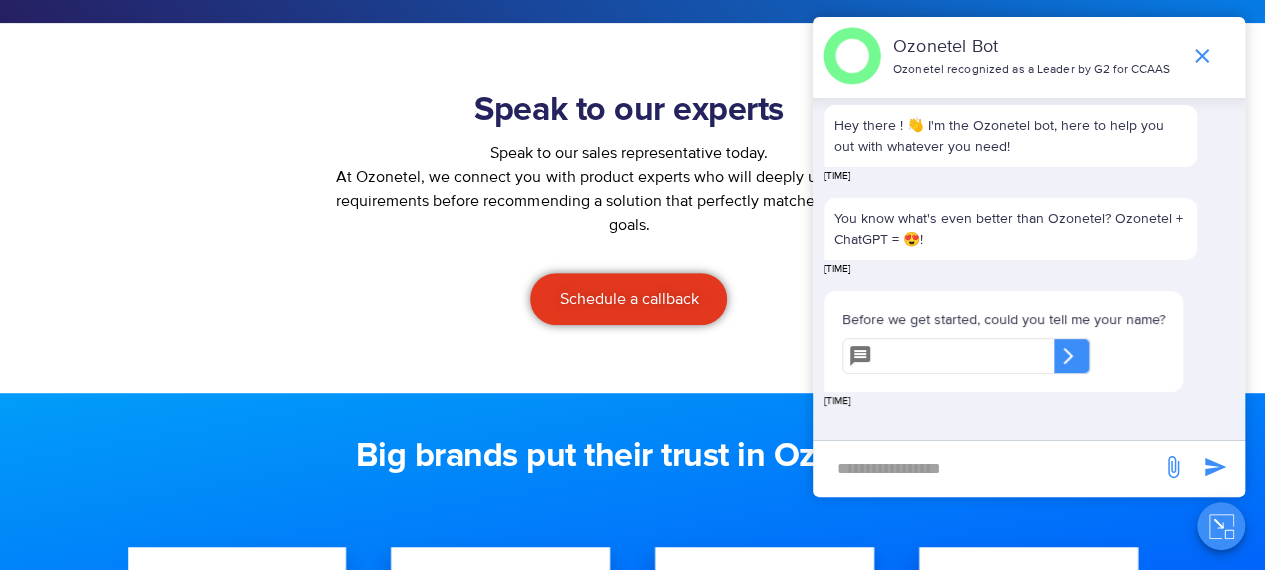 click at bounding box center (987, 468) 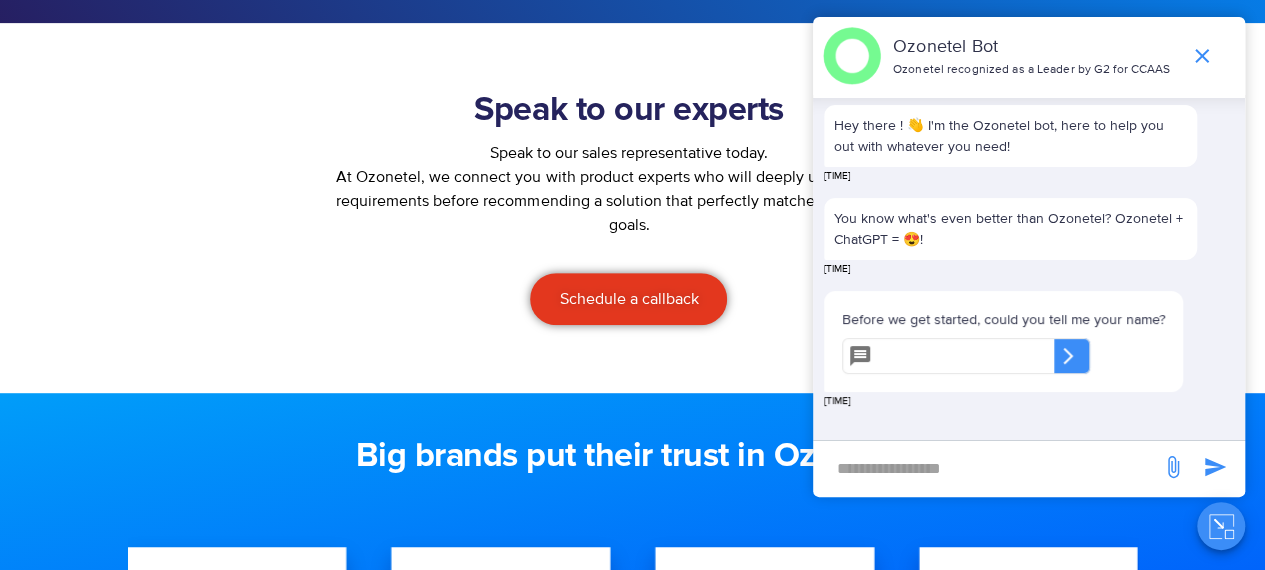 click at bounding box center (987, 468) 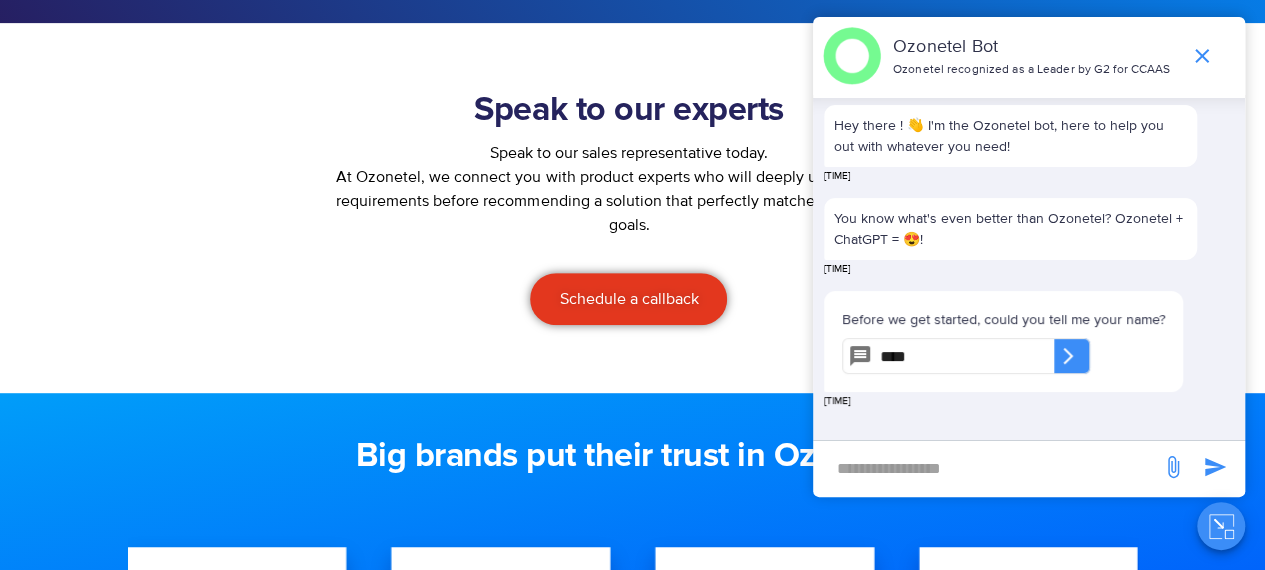 type on "****" 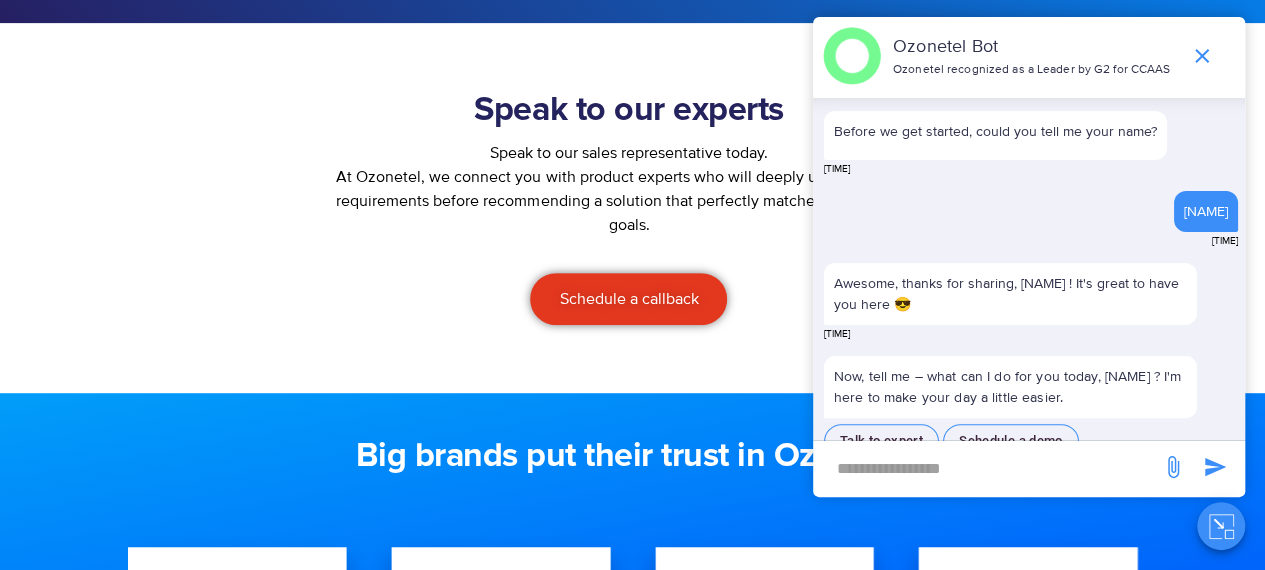 scroll, scrollTop: 239, scrollLeft: 0, axis: vertical 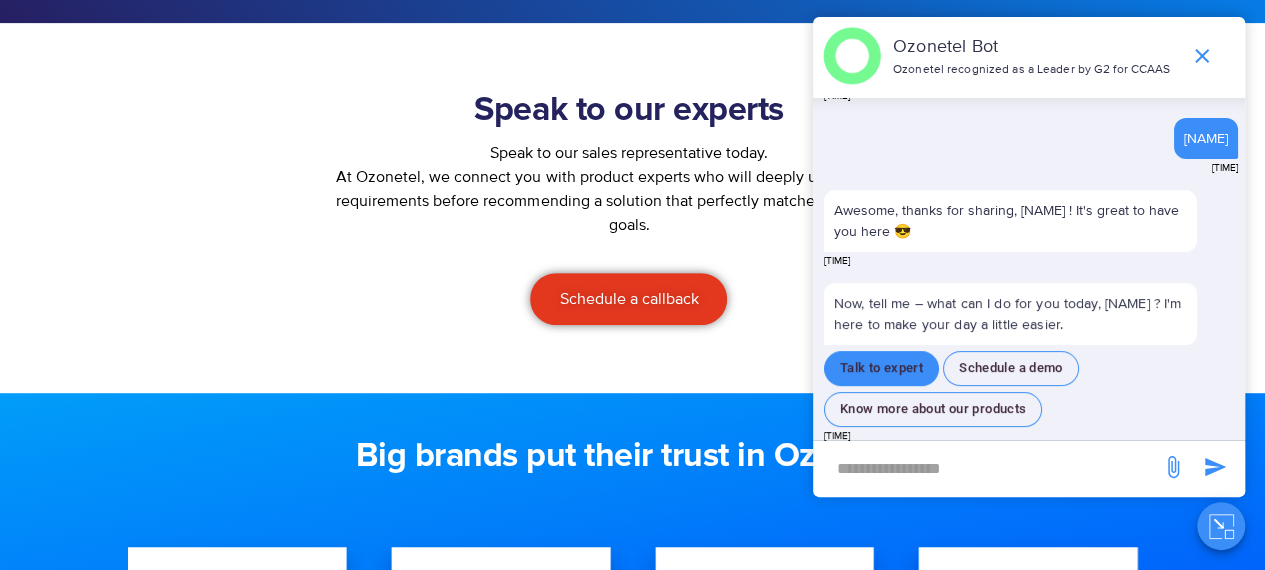 click on "Talk to expert" at bounding box center (881, 368) 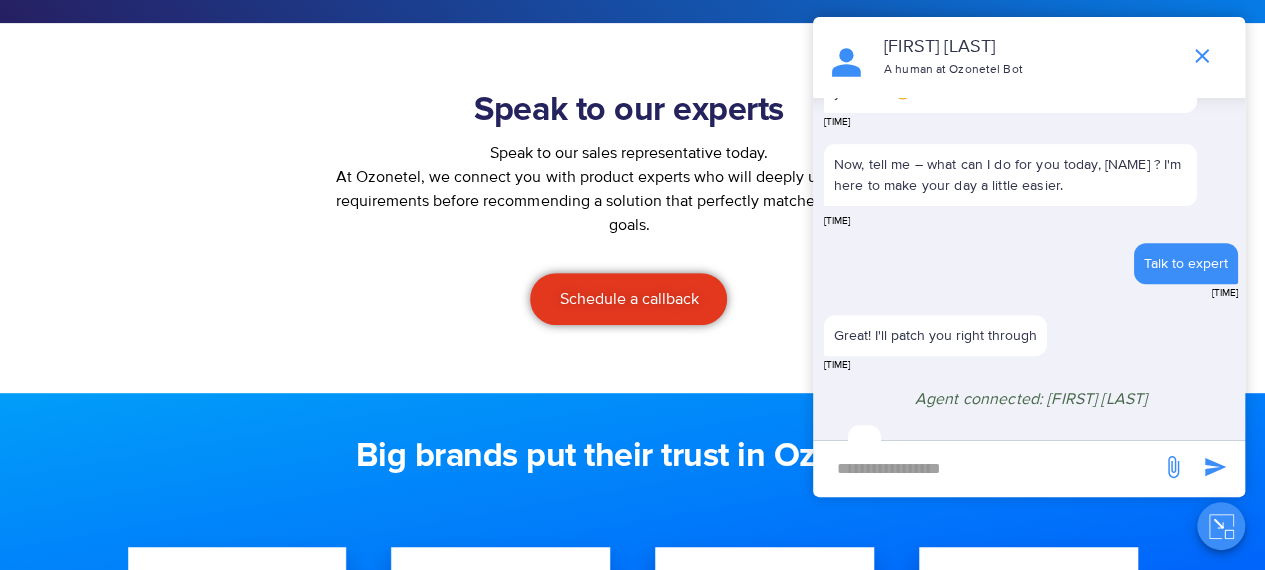 scroll, scrollTop: 398, scrollLeft: 0, axis: vertical 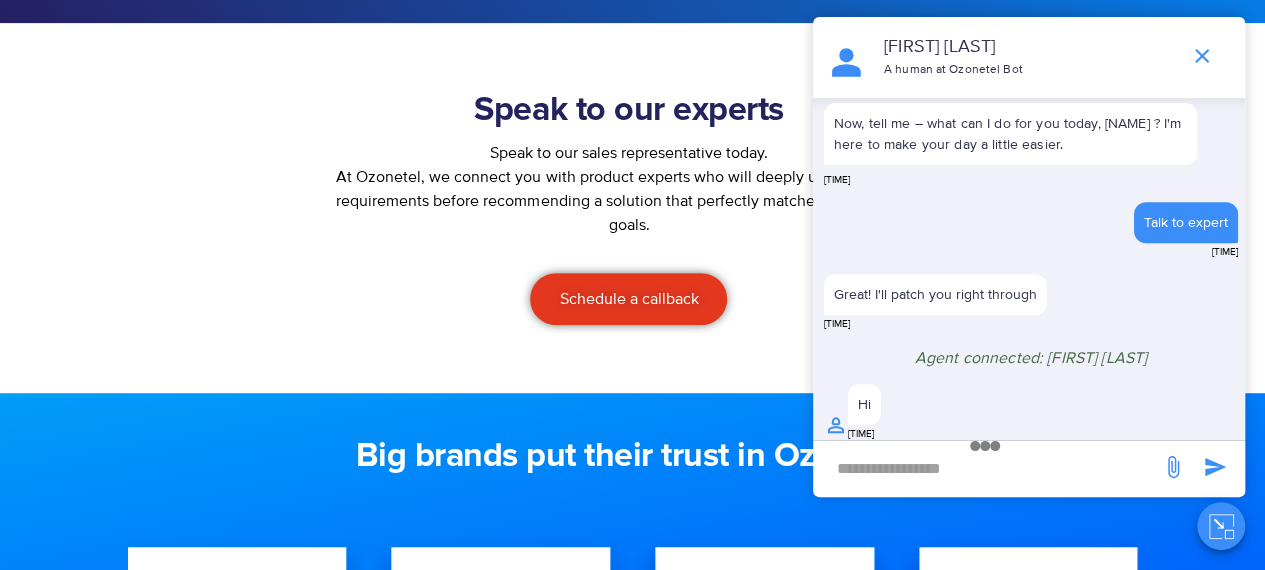 click at bounding box center (987, 468) 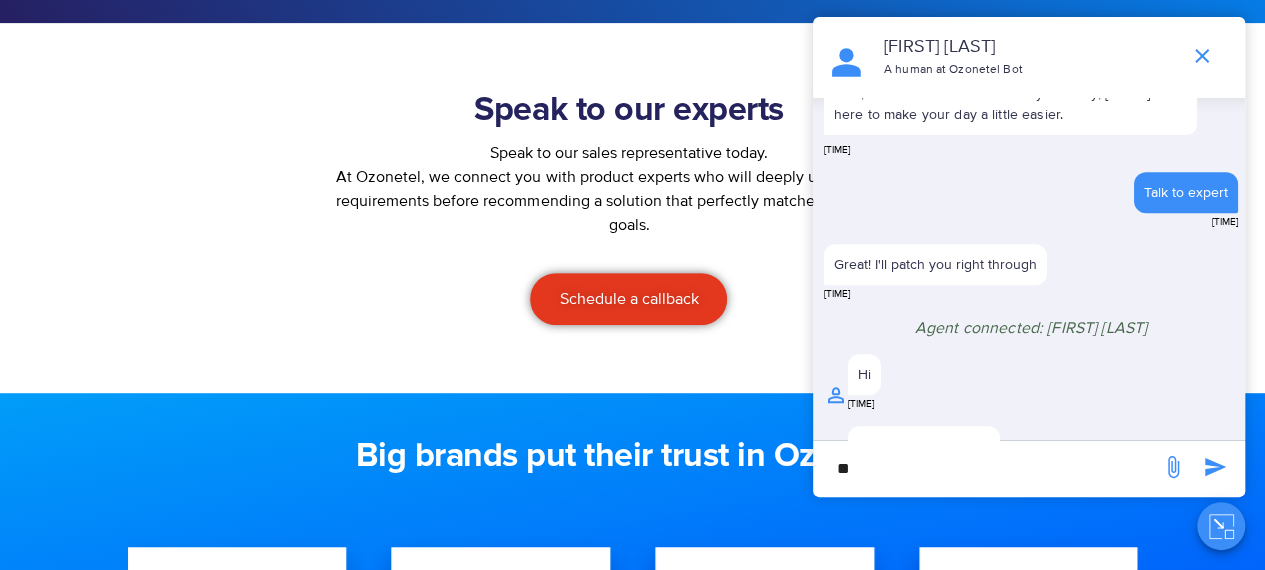scroll, scrollTop: 470, scrollLeft: 0, axis: vertical 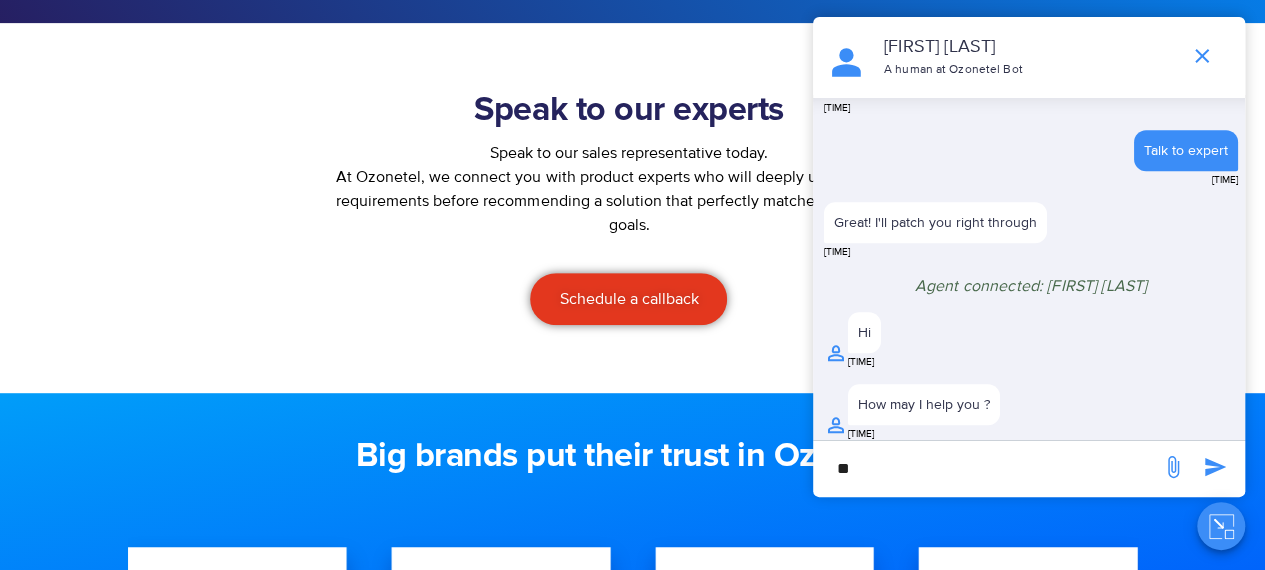 type on "**" 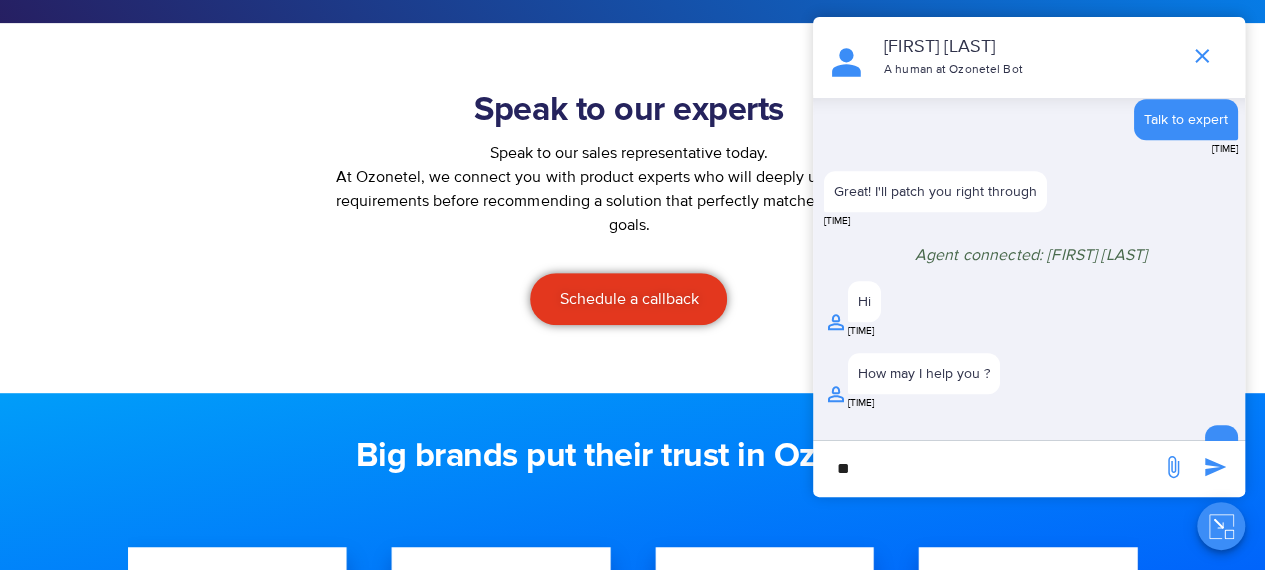 scroll, scrollTop: 534, scrollLeft: 0, axis: vertical 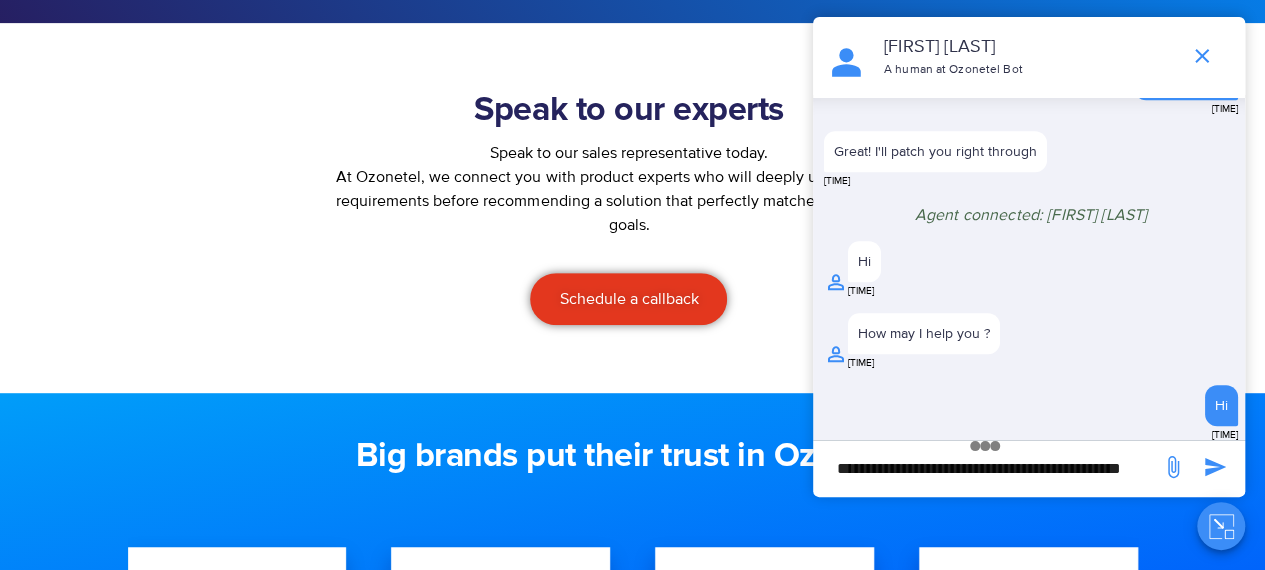 type on "**********" 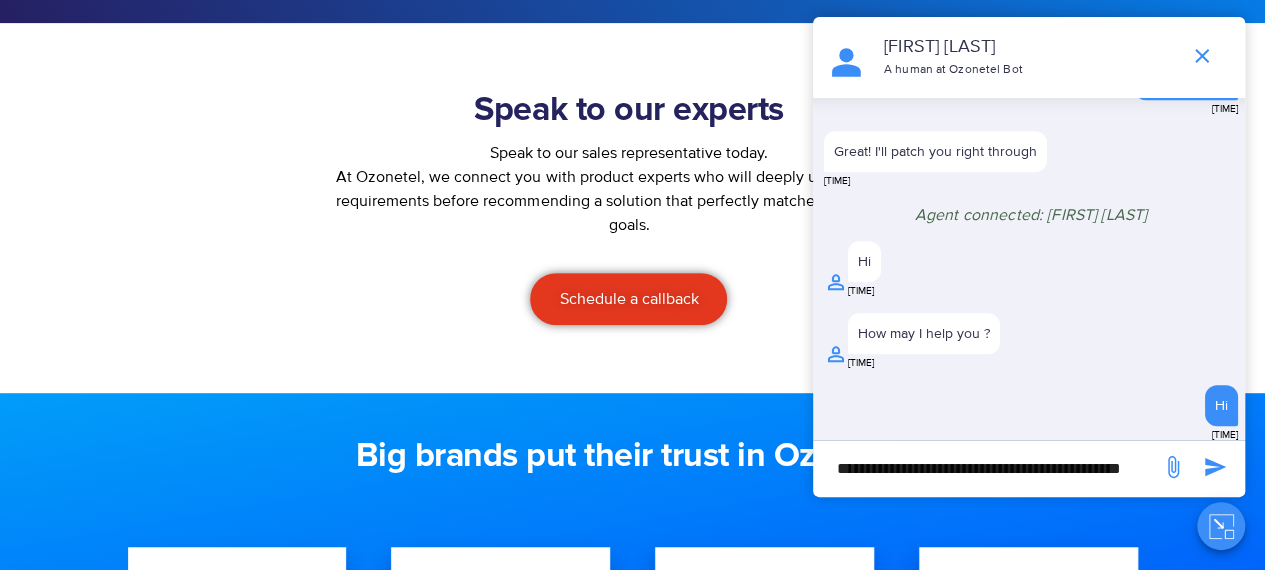 scroll, scrollTop: 599, scrollLeft: 0, axis: vertical 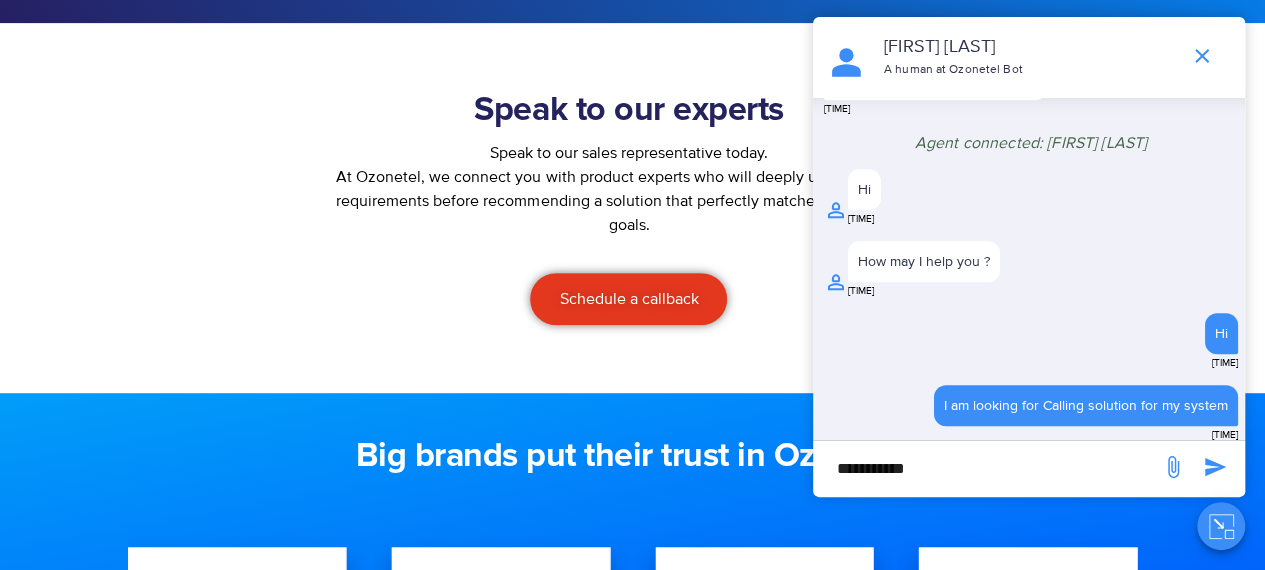 type on "**********" 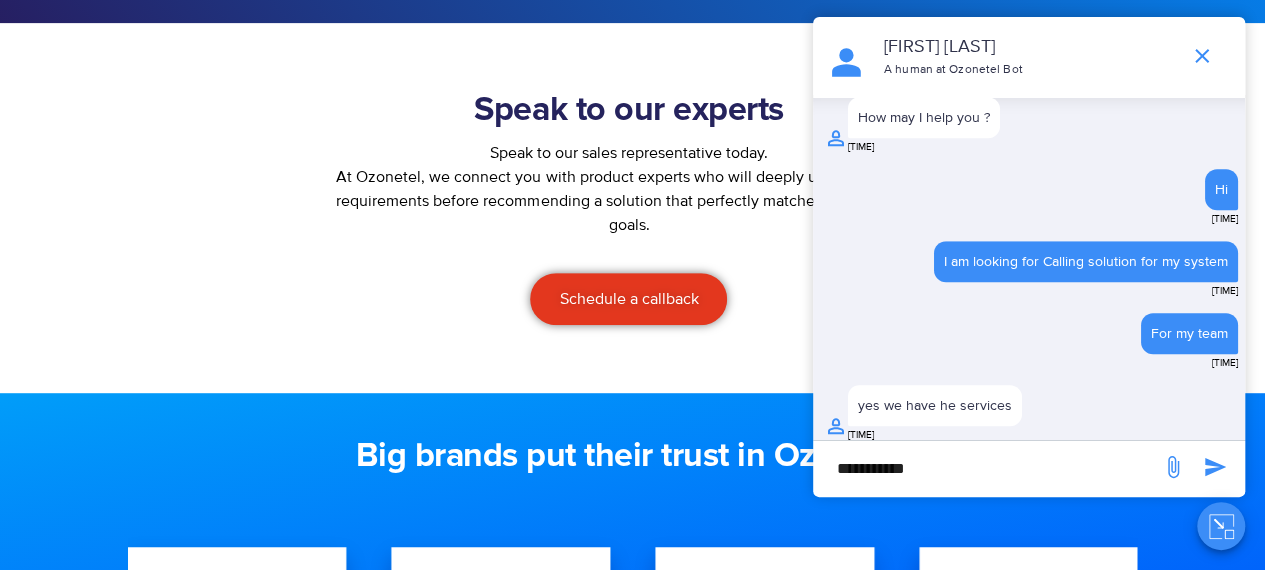 scroll, scrollTop: 787, scrollLeft: 0, axis: vertical 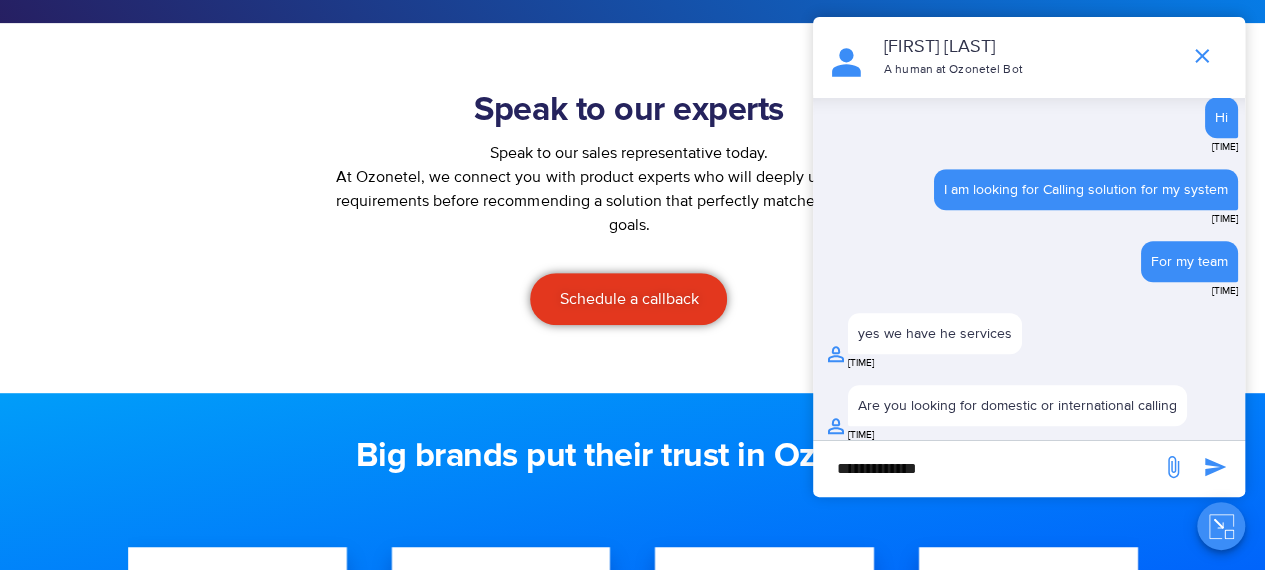 type on "**********" 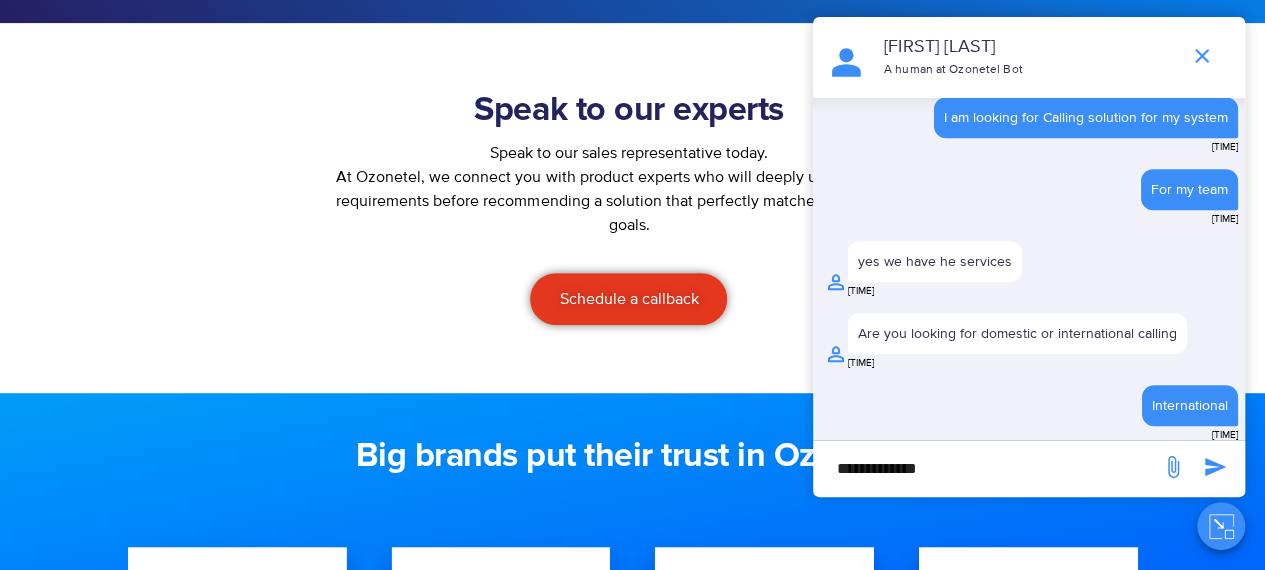 click on "yes we  have he  services
1:11:48 PM" at bounding box center (1031, 273) 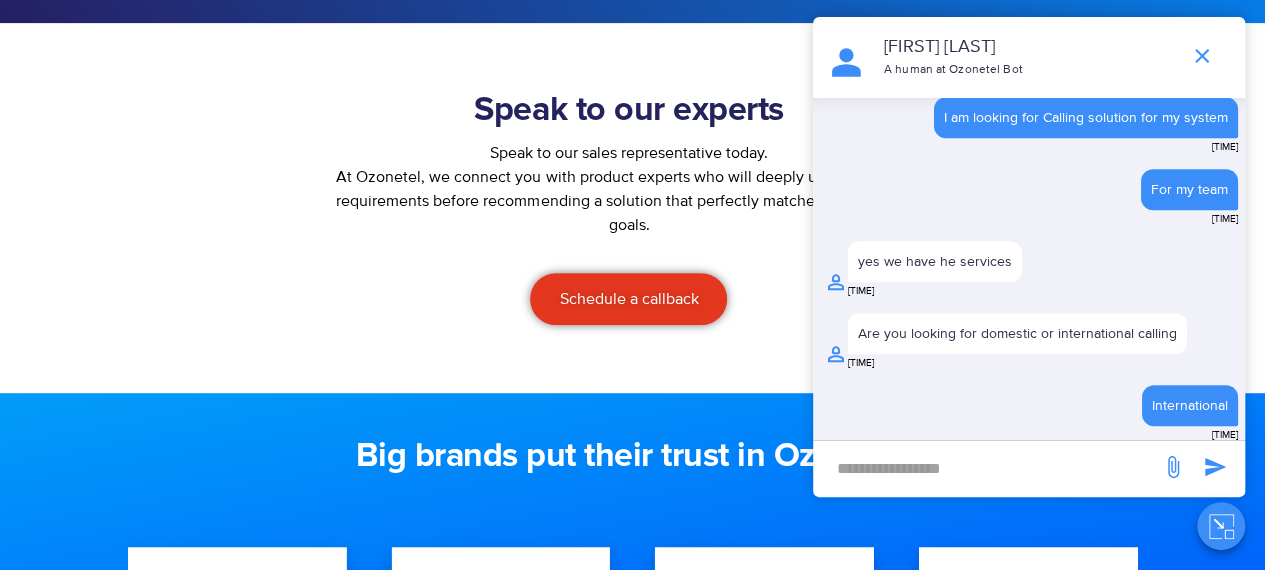 paste on "**********" 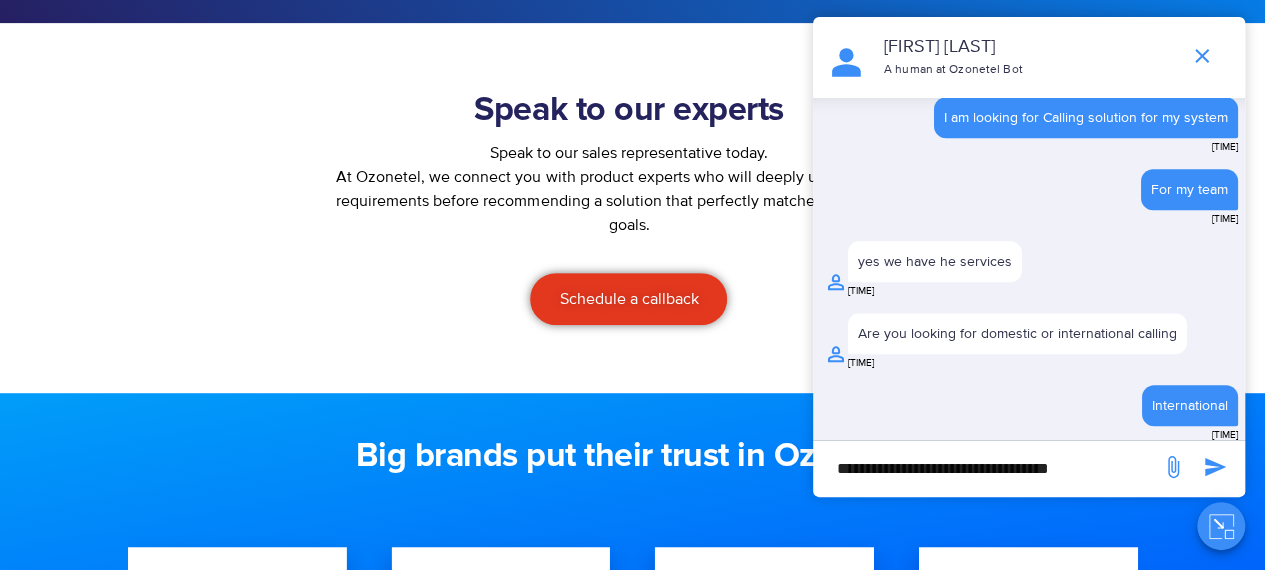 scroll, scrollTop: 0, scrollLeft: 7, axis: horizontal 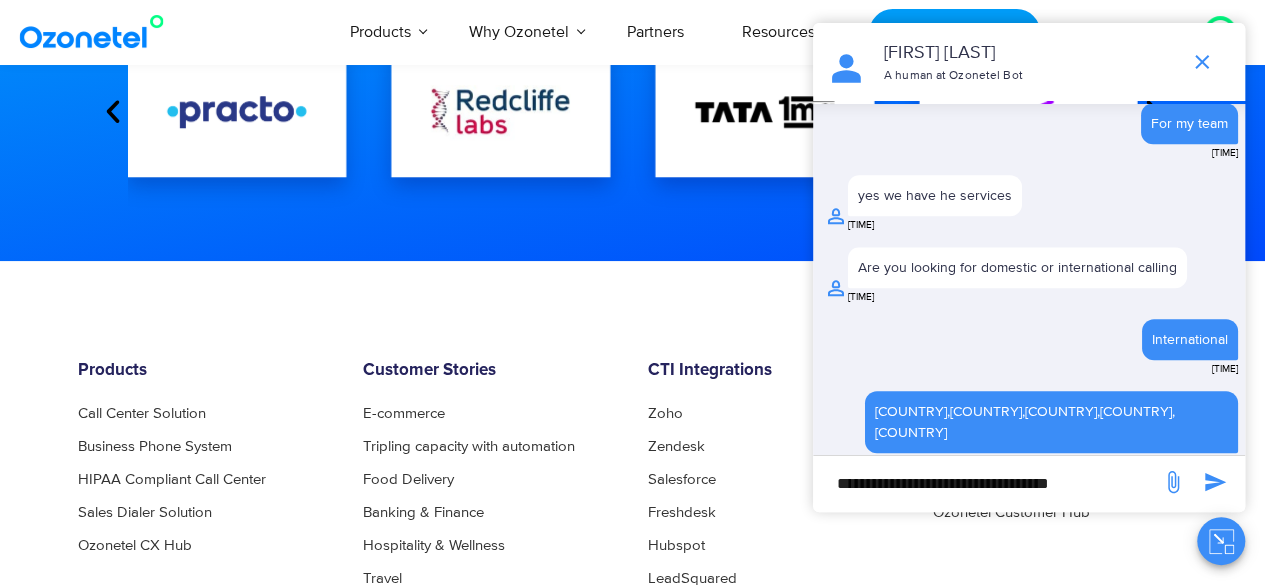 click on "**********" at bounding box center (987, 483) 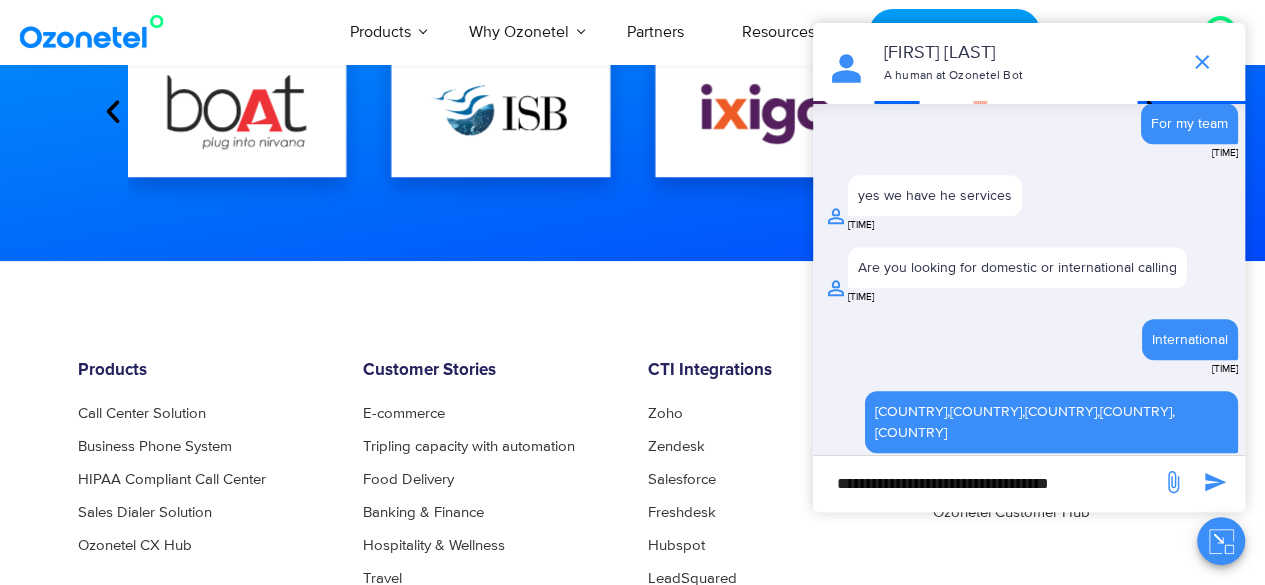 click on "**********" at bounding box center (987, 483) 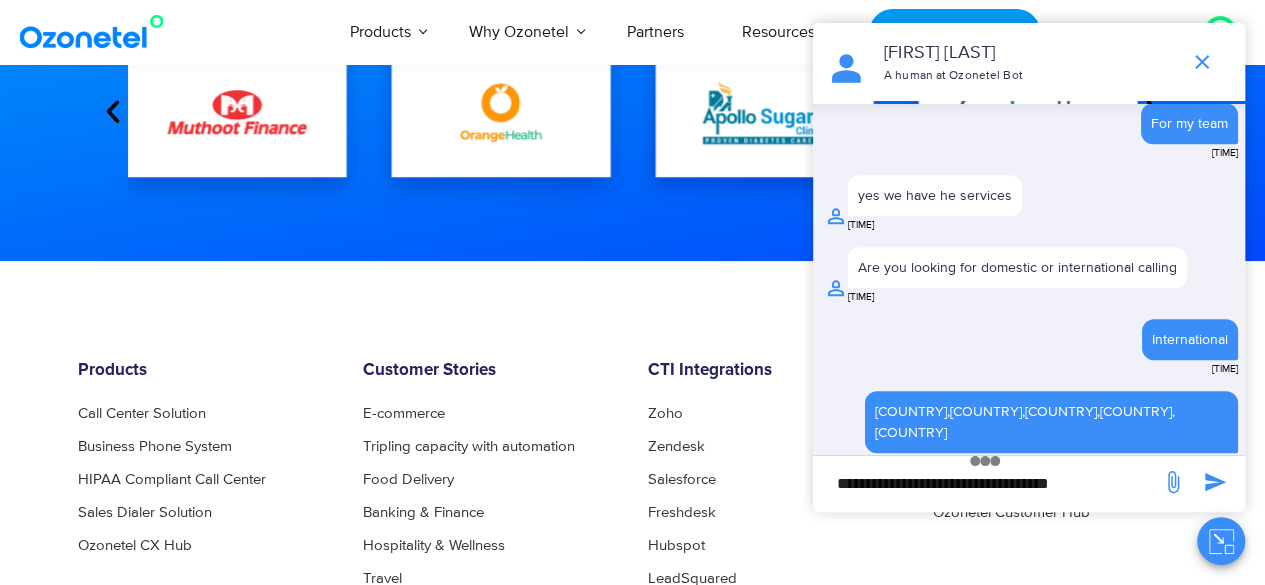 click on "**********" at bounding box center [987, 483] 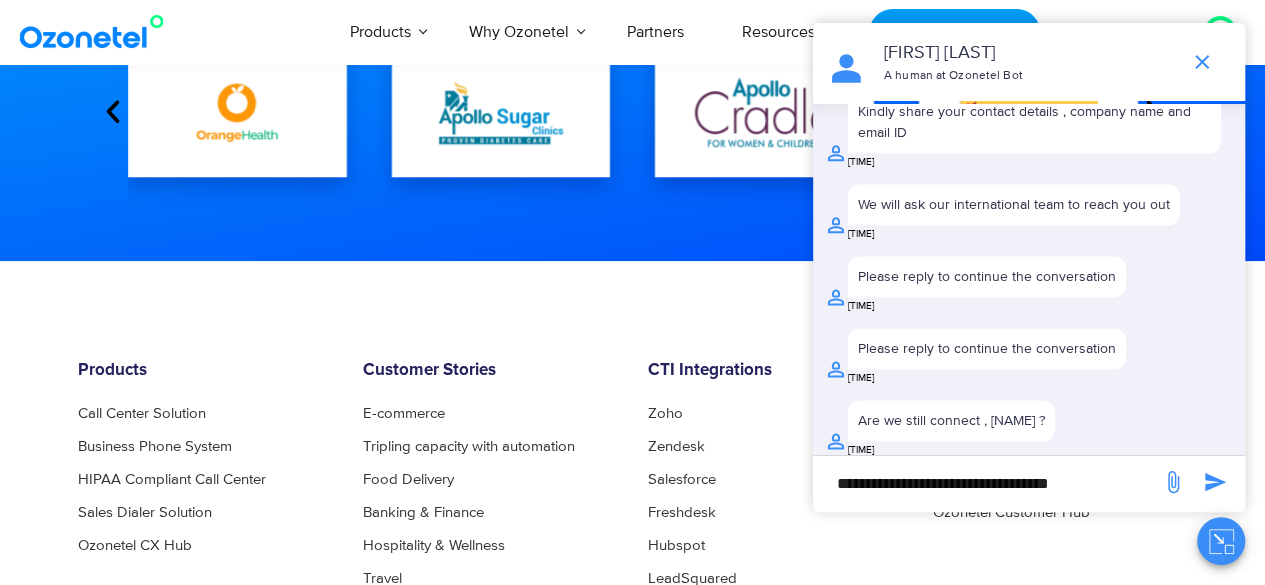 scroll, scrollTop: 1263, scrollLeft: 0, axis: vertical 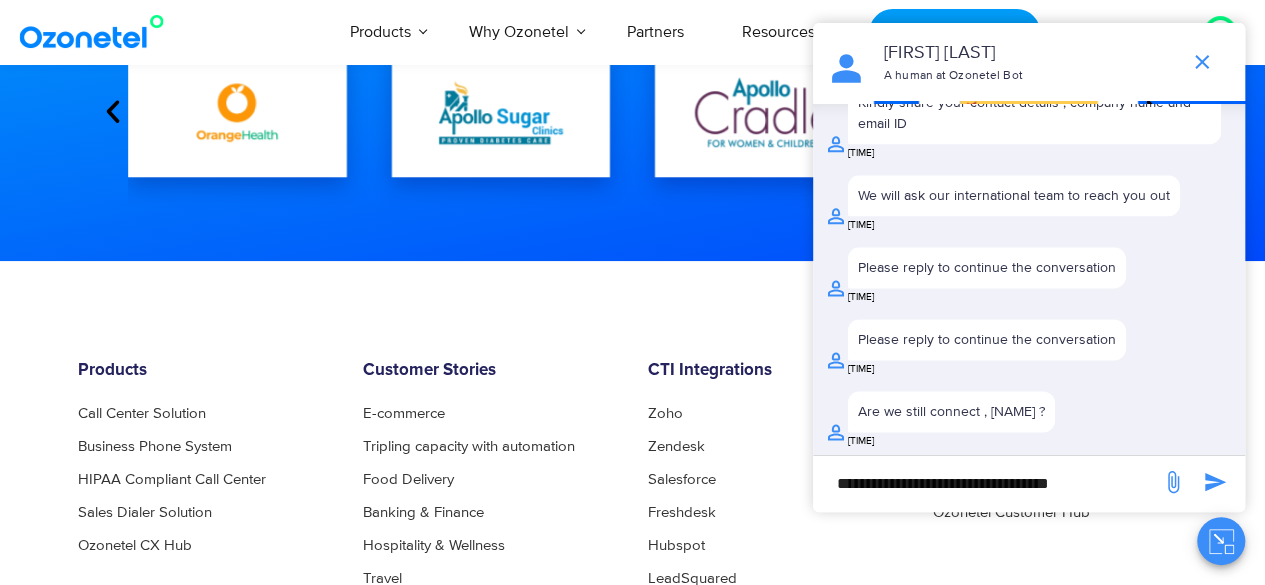 click on "**********" at bounding box center [987, 483] 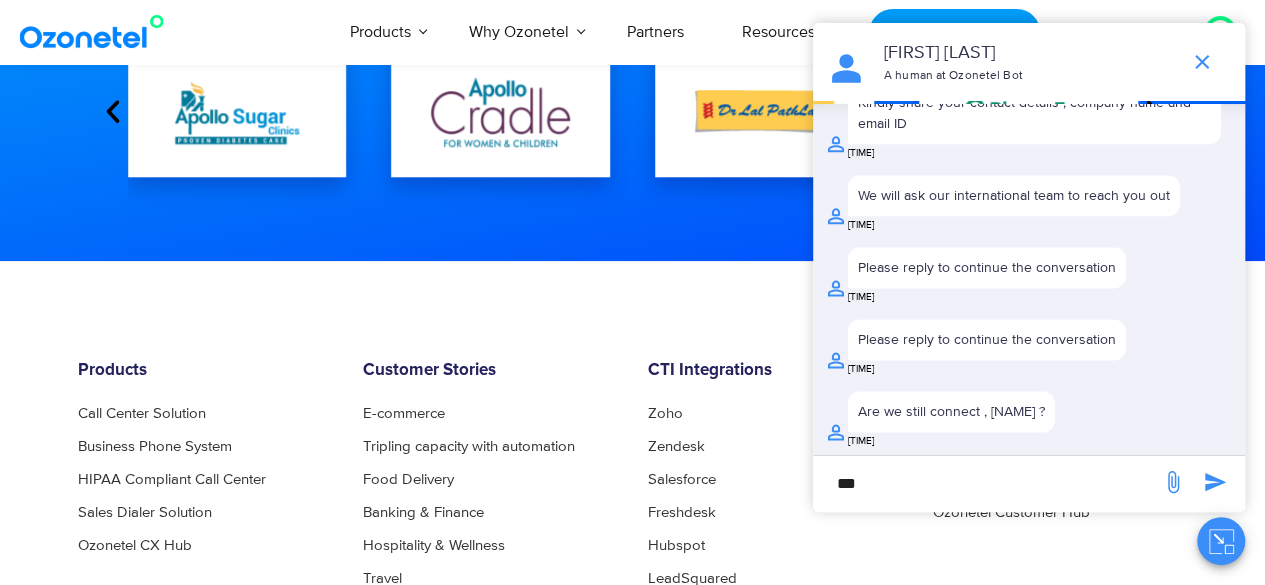 type on "***" 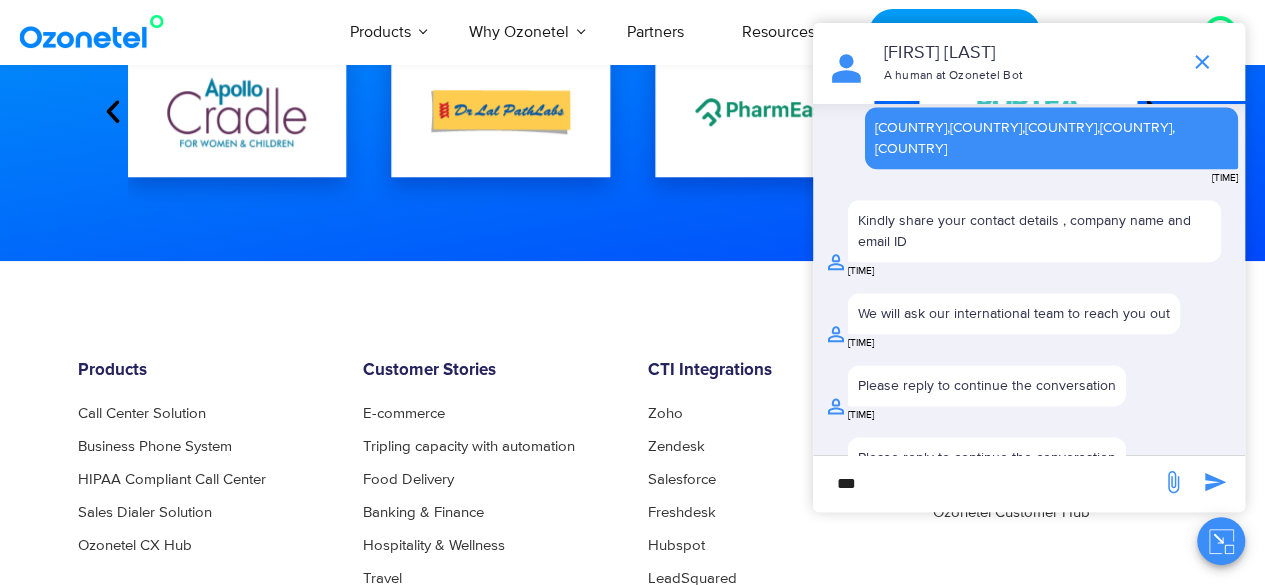 scroll, scrollTop: 1166, scrollLeft: 0, axis: vertical 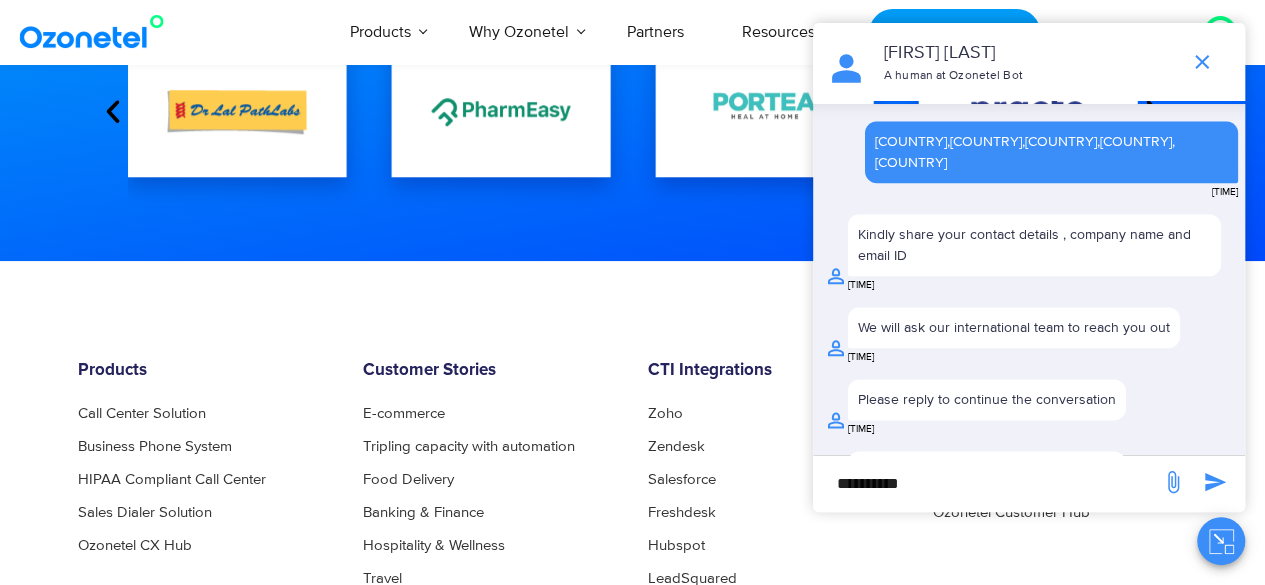 type on "**********" 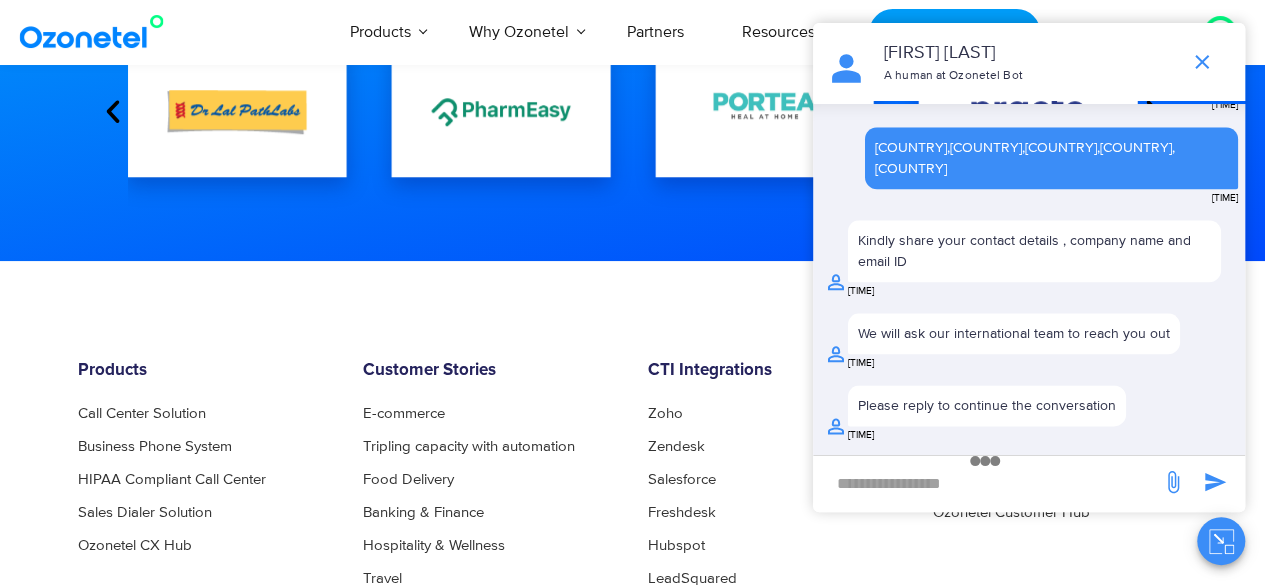 scroll, scrollTop: 1159, scrollLeft: 0, axis: vertical 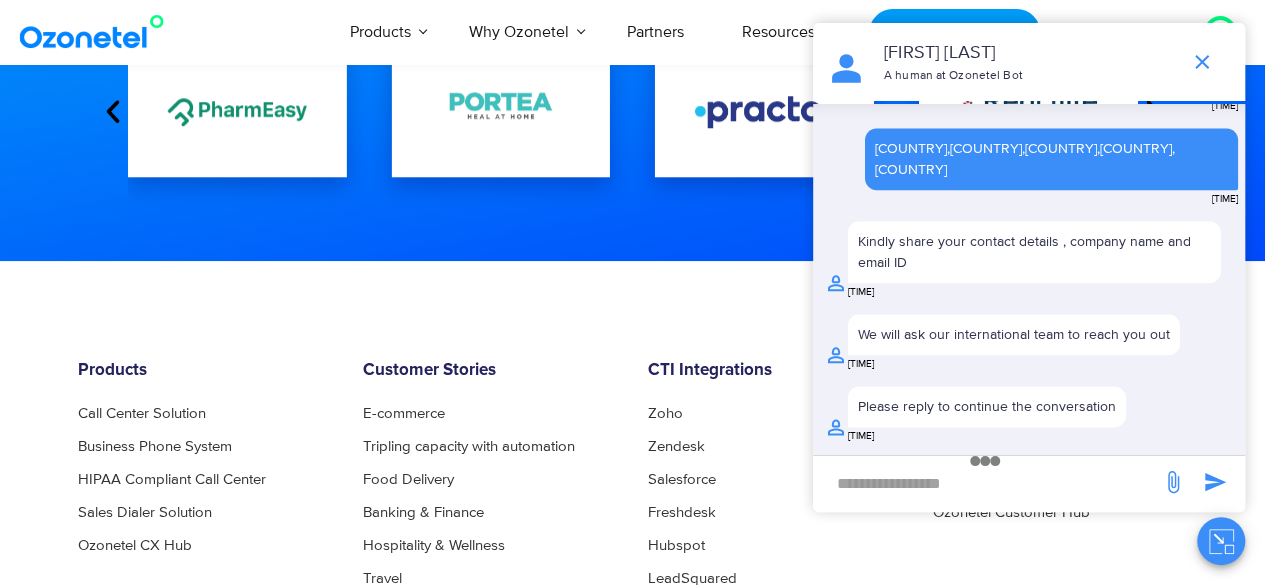 click at bounding box center [987, 483] 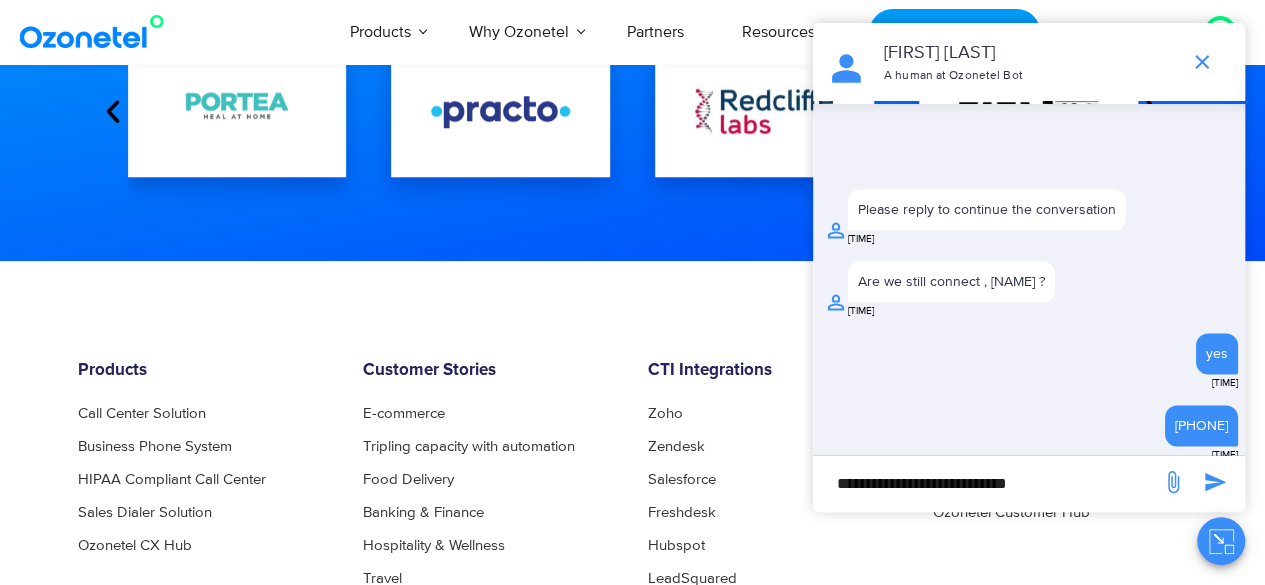 scroll, scrollTop: 1458, scrollLeft: 0, axis: vertical 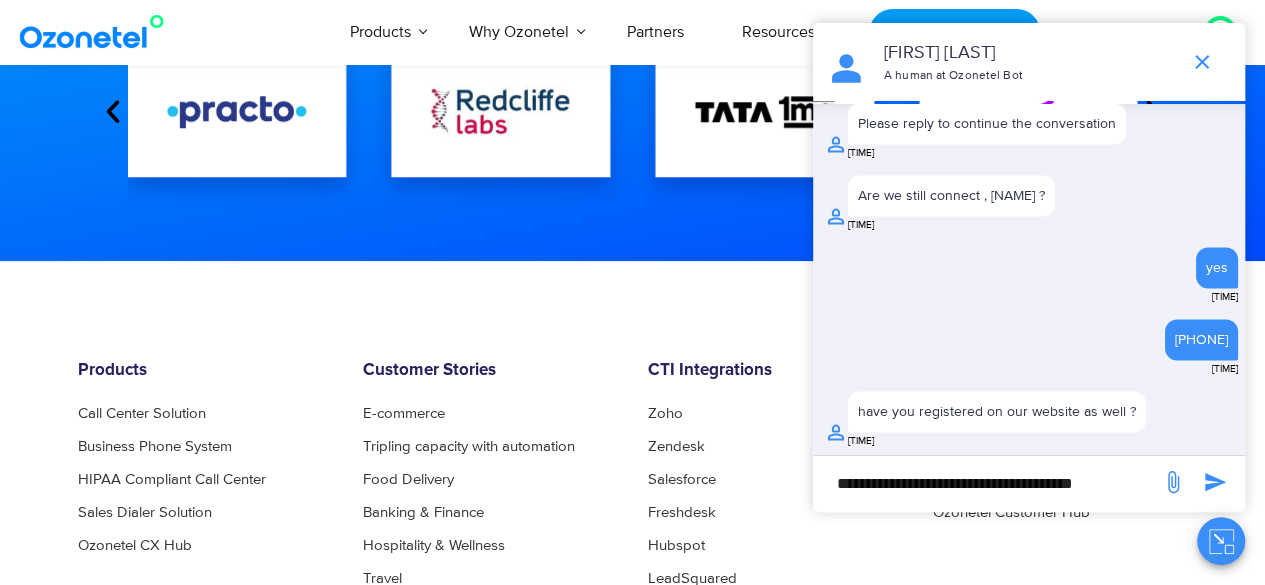 type on "**********" 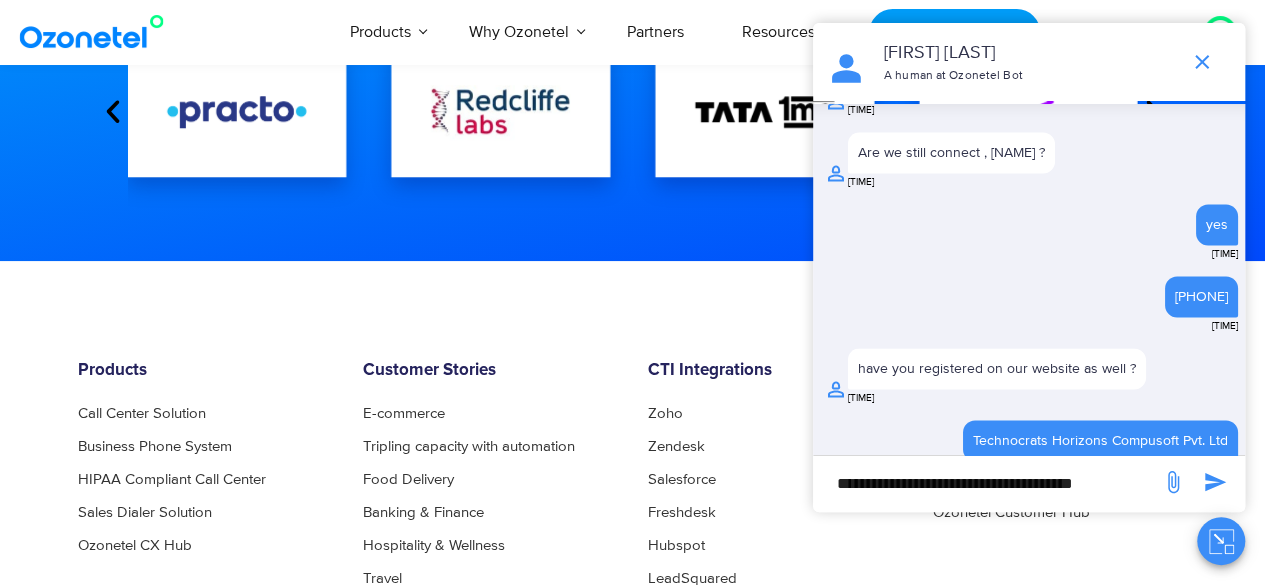scroll, scrollTop: 0, scrollLeft: 0, axis: both 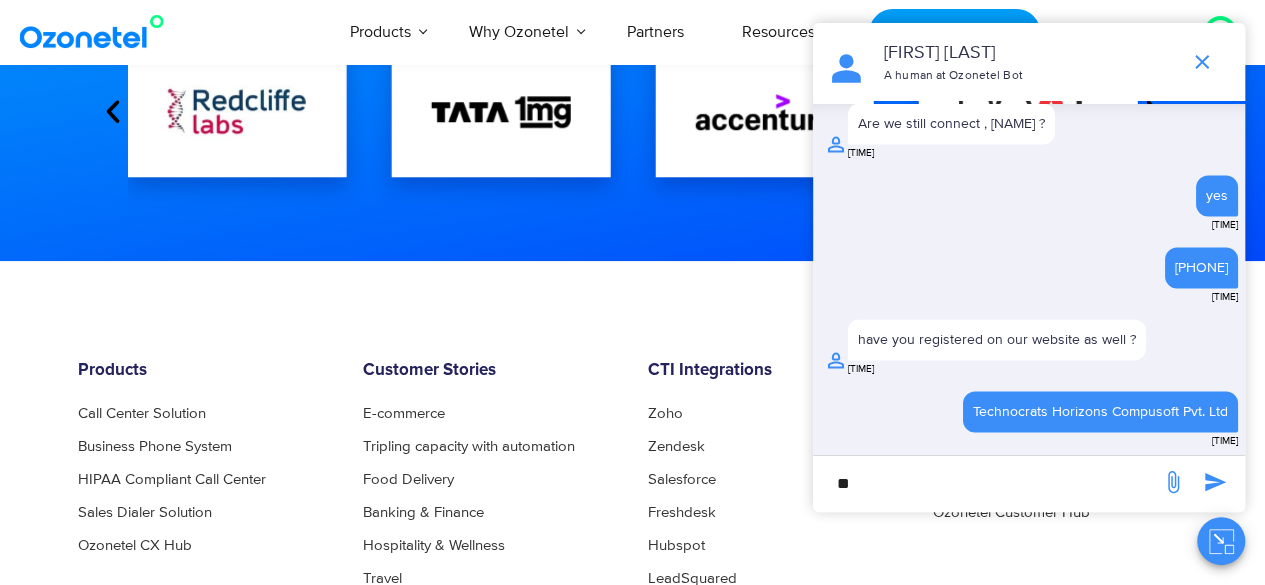 type on "**" 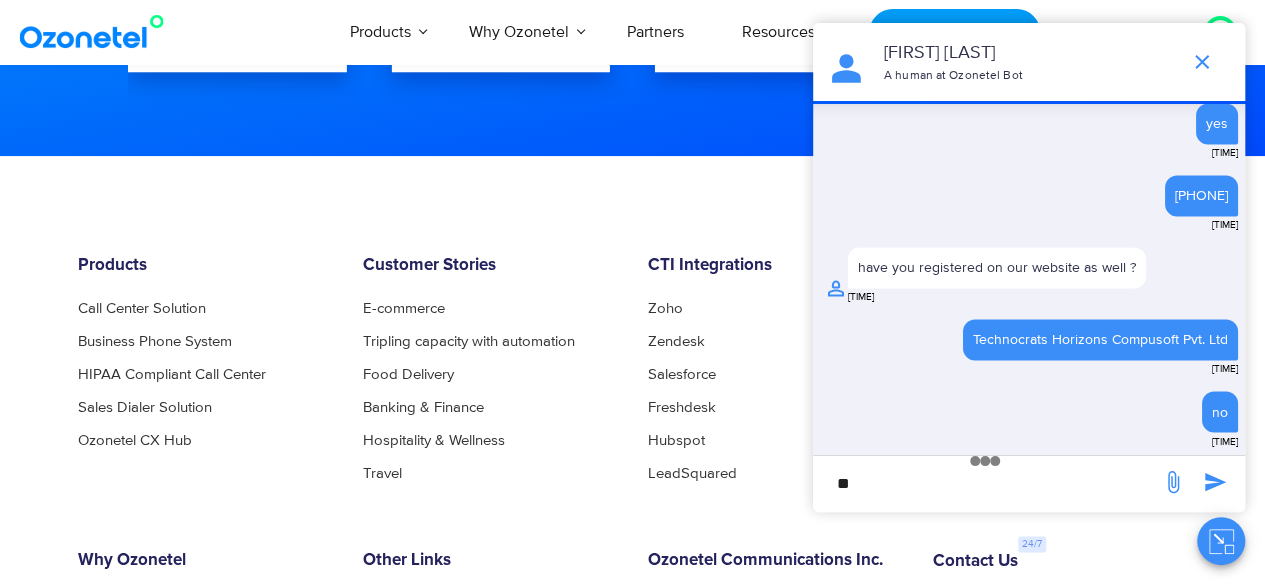 scroll, scrollTop: 1200, scrollLeft: 0, axis: vertical 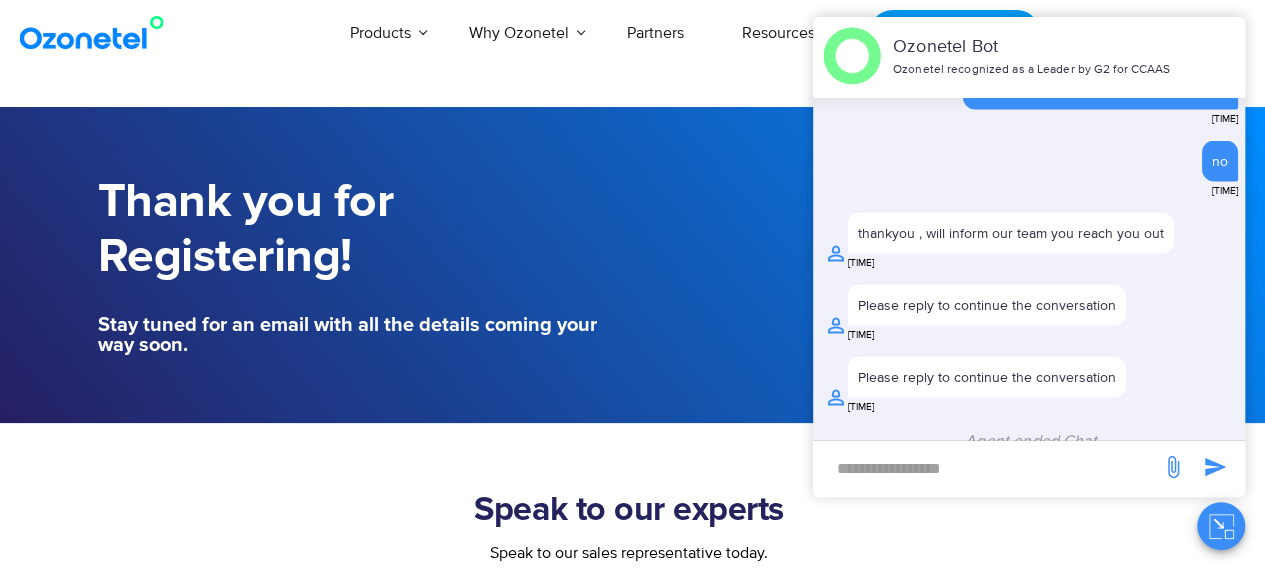 click at bounding box center [987, 468] 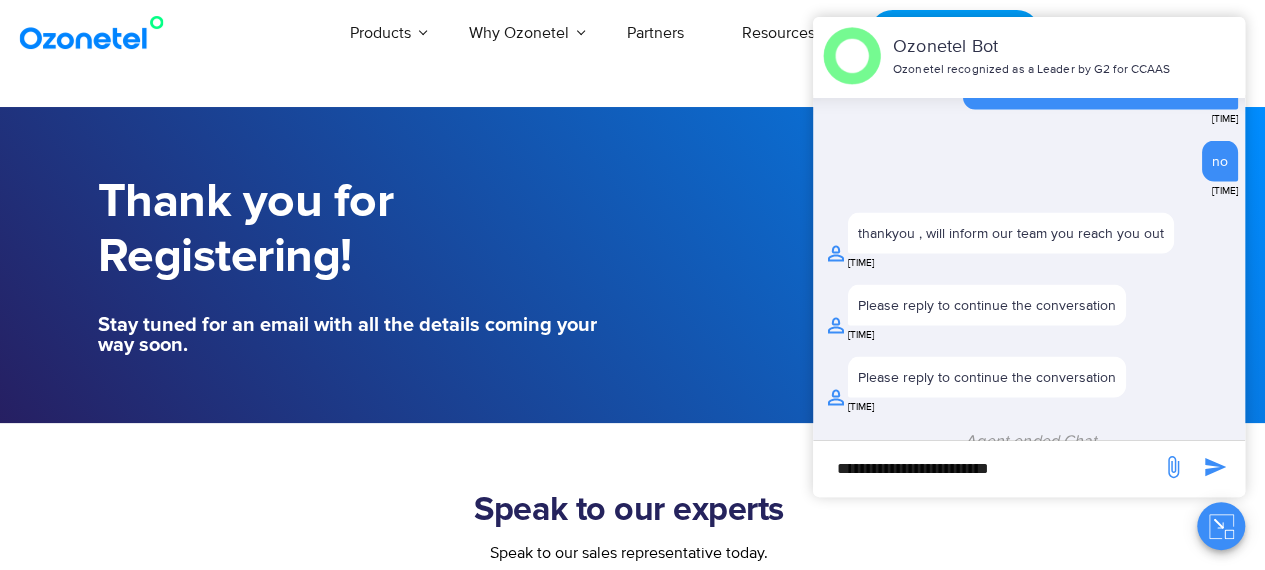 type on "**********" 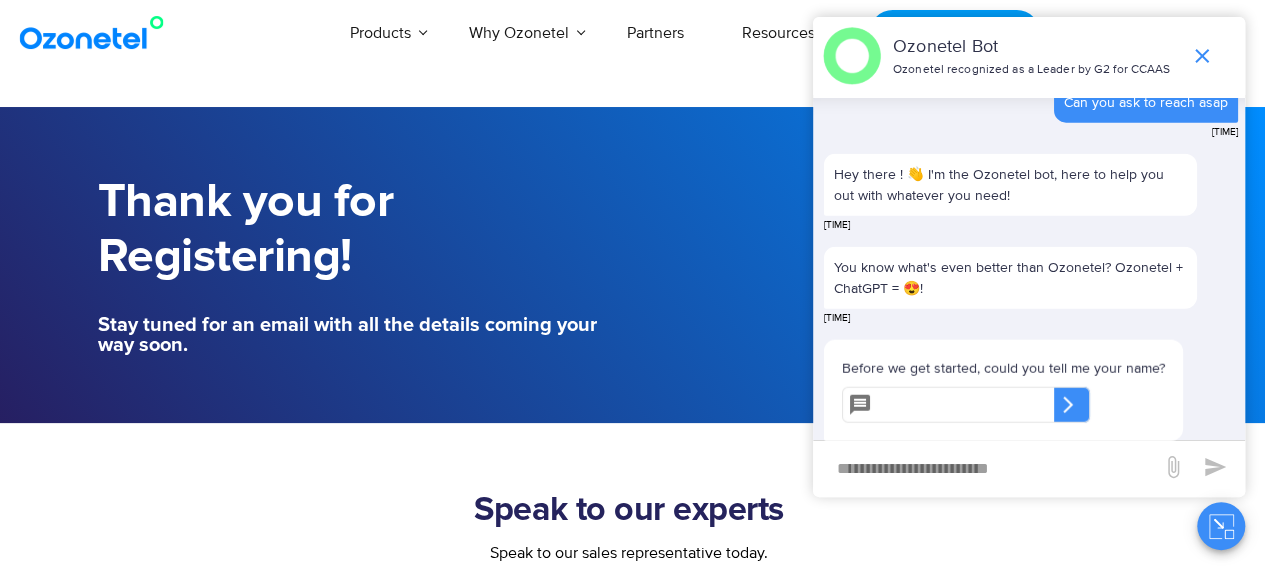 scroll, scrollTop: 2408, scrollLeft: 0, axis: vertical 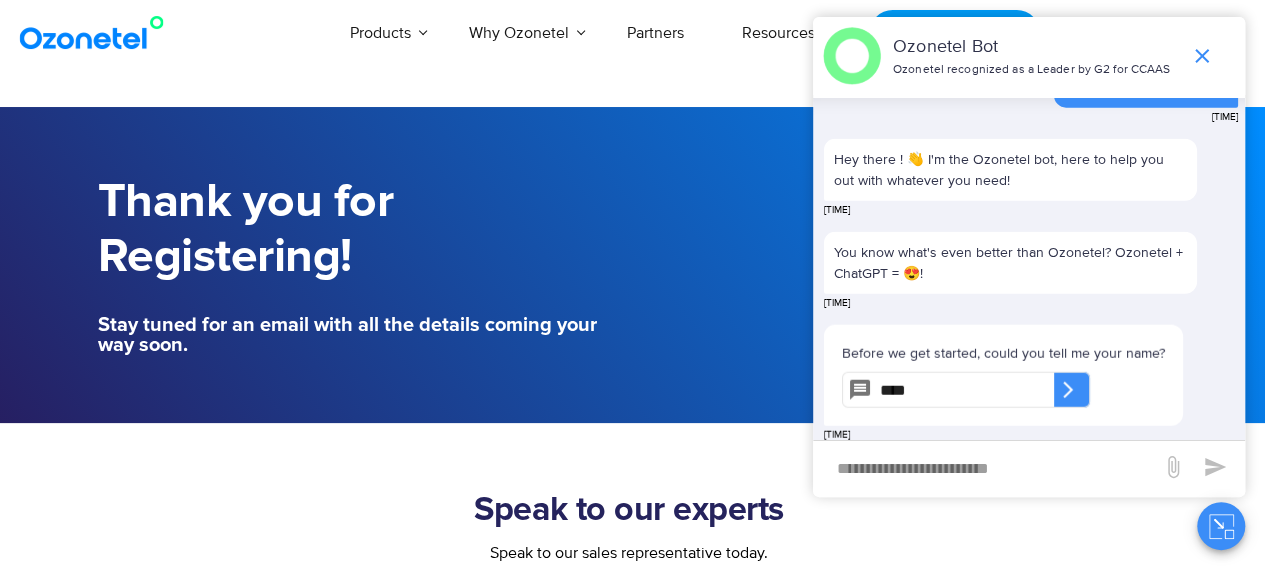 type on "****" 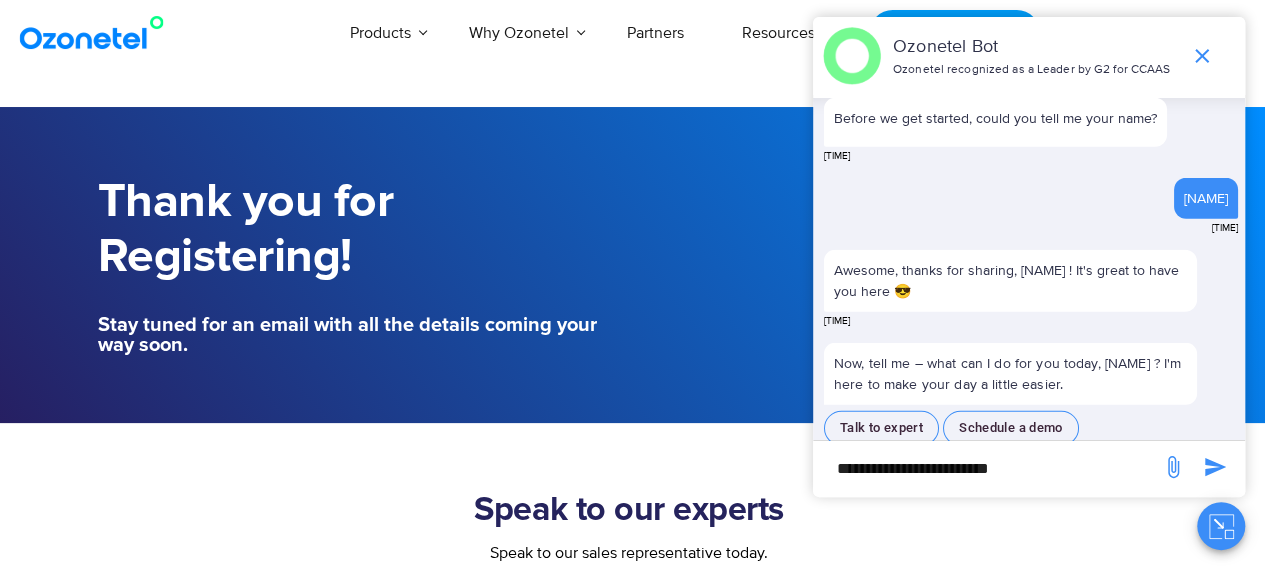 scroll, scrollTop: 2674, scrollLeft: 0, axis: vertical 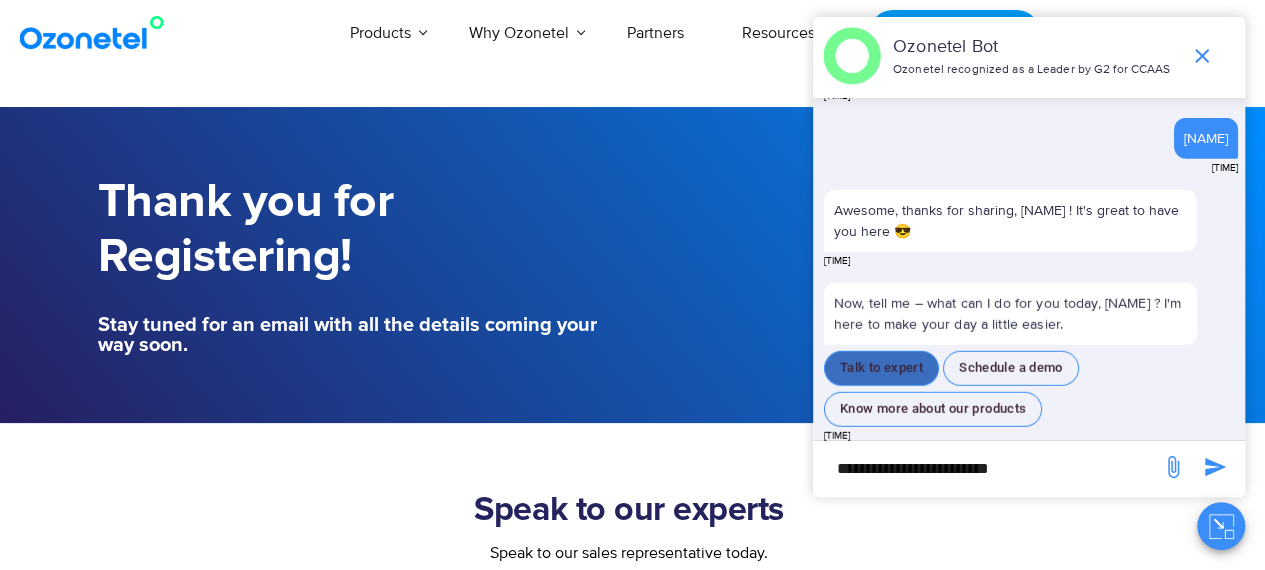 click on "Talk to expert" at bounding box center [881, 368] 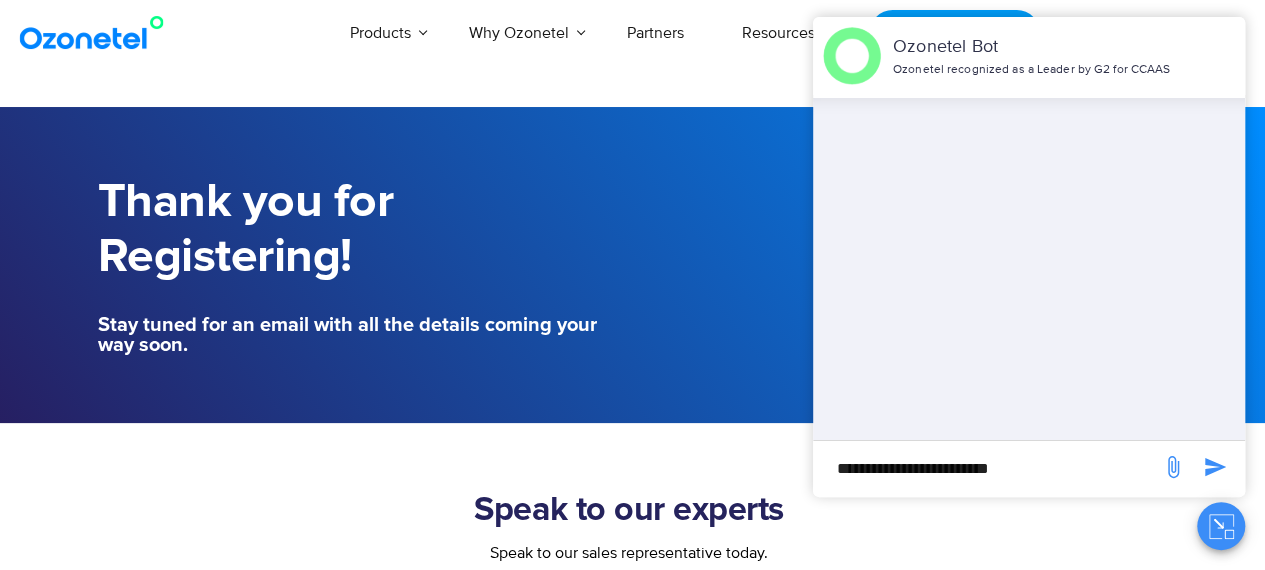scroll, scrollTop: 3045, scrollLeft: 0, axis: vertical 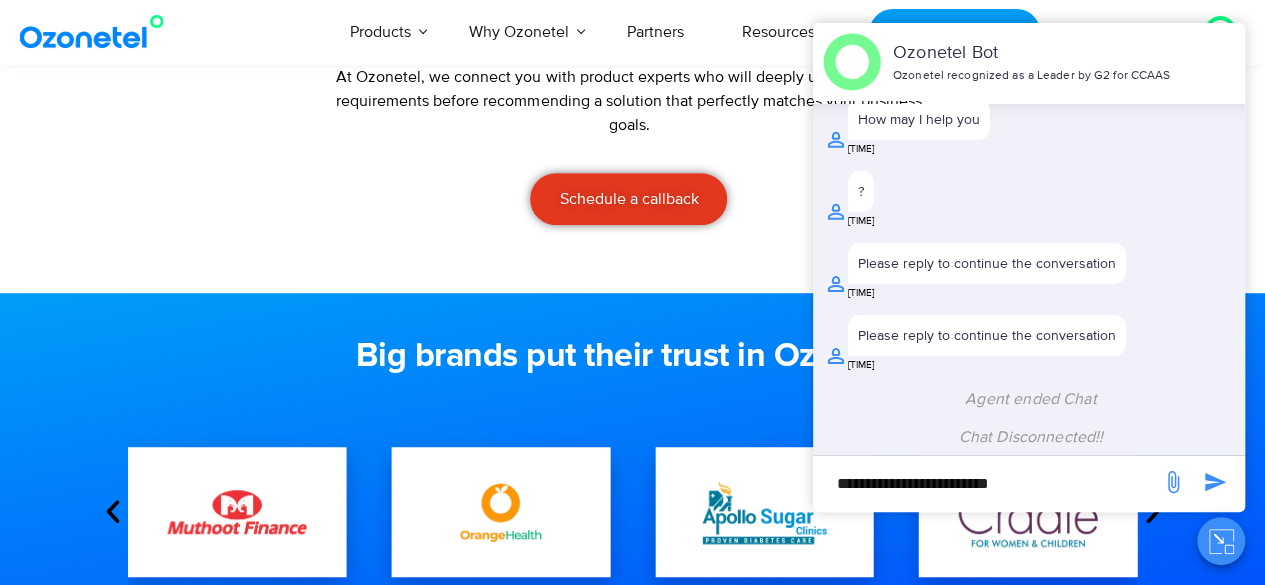 click on "**********" at bounding box center (987, 483) 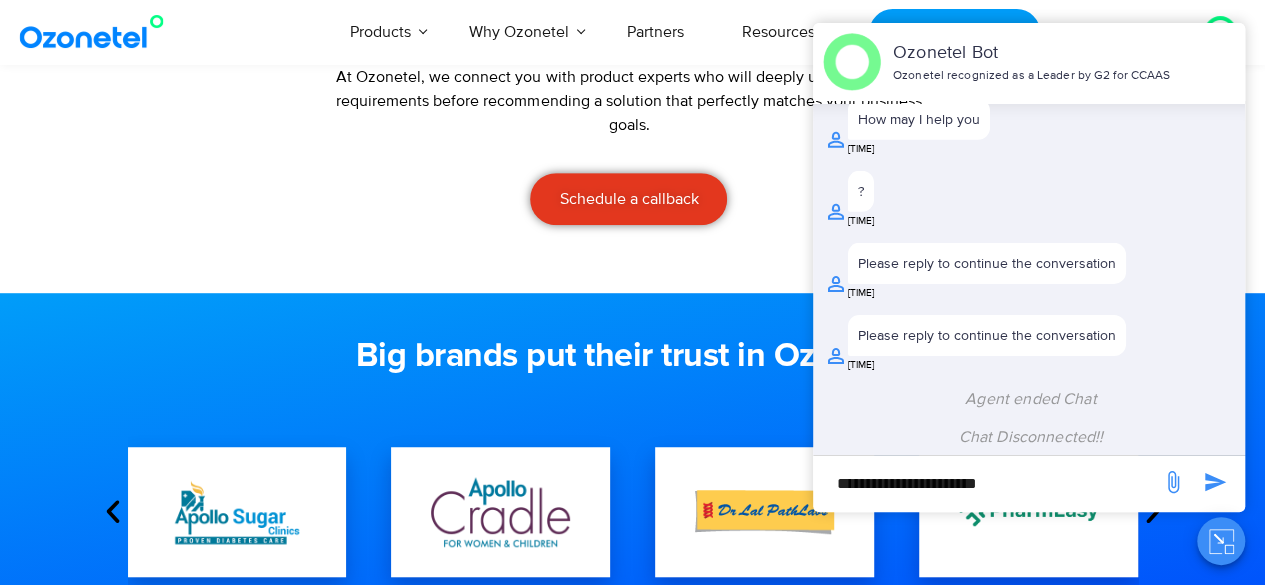 type on "**********" 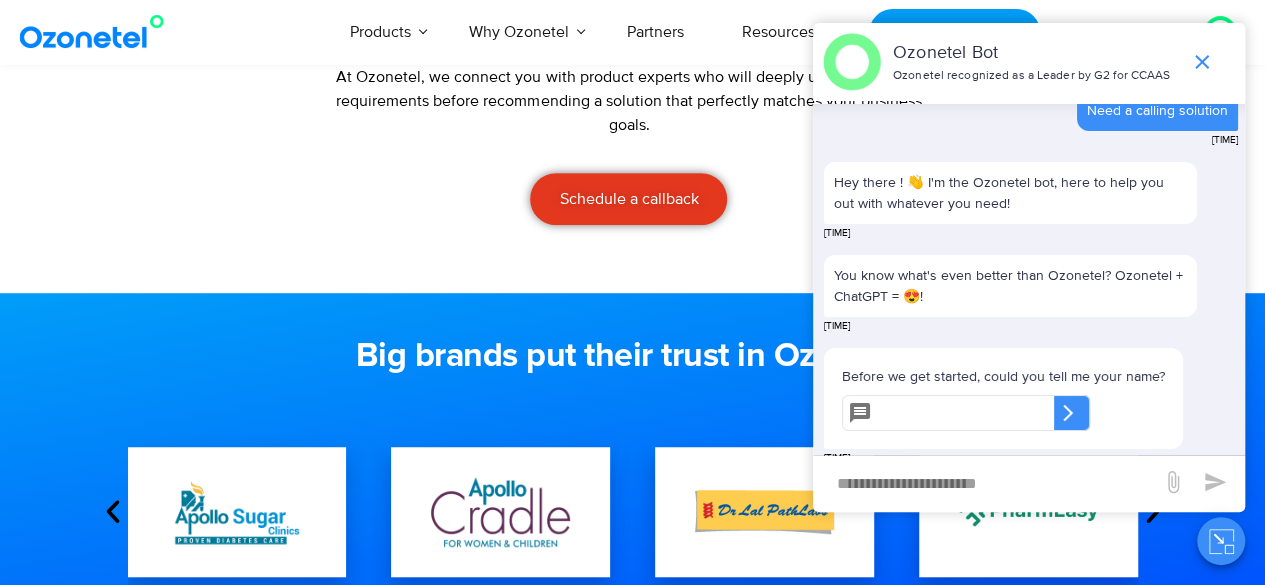 scroll, scrollTop: 3509, scrollLeft: 0, axis: vertical 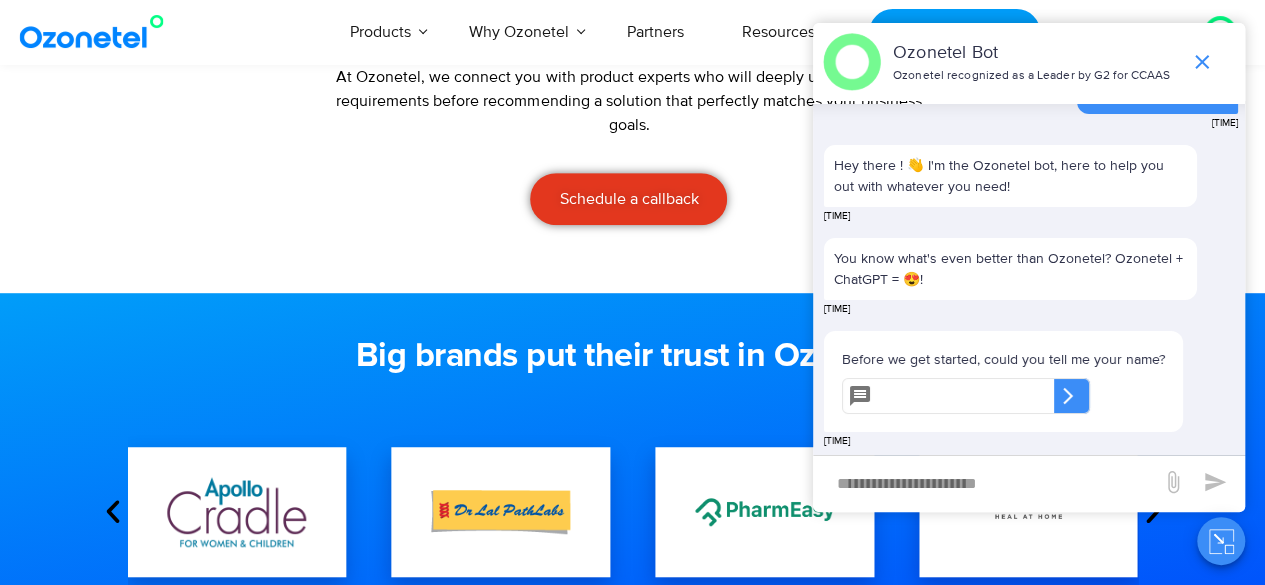 click at bounding box center [967, 396] 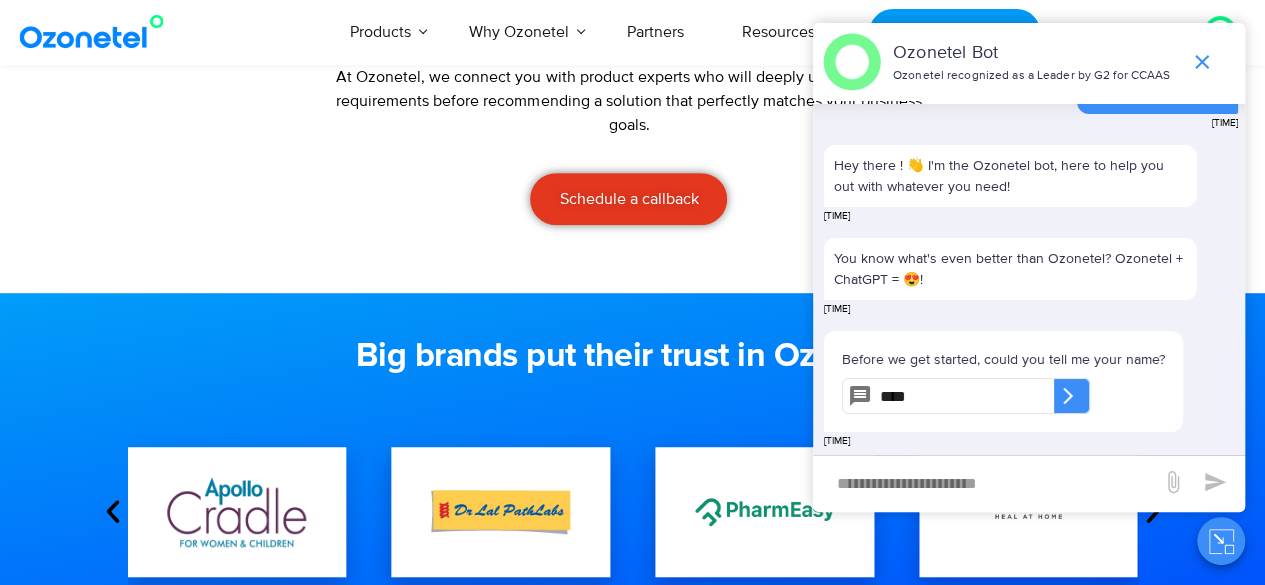 type on "****" 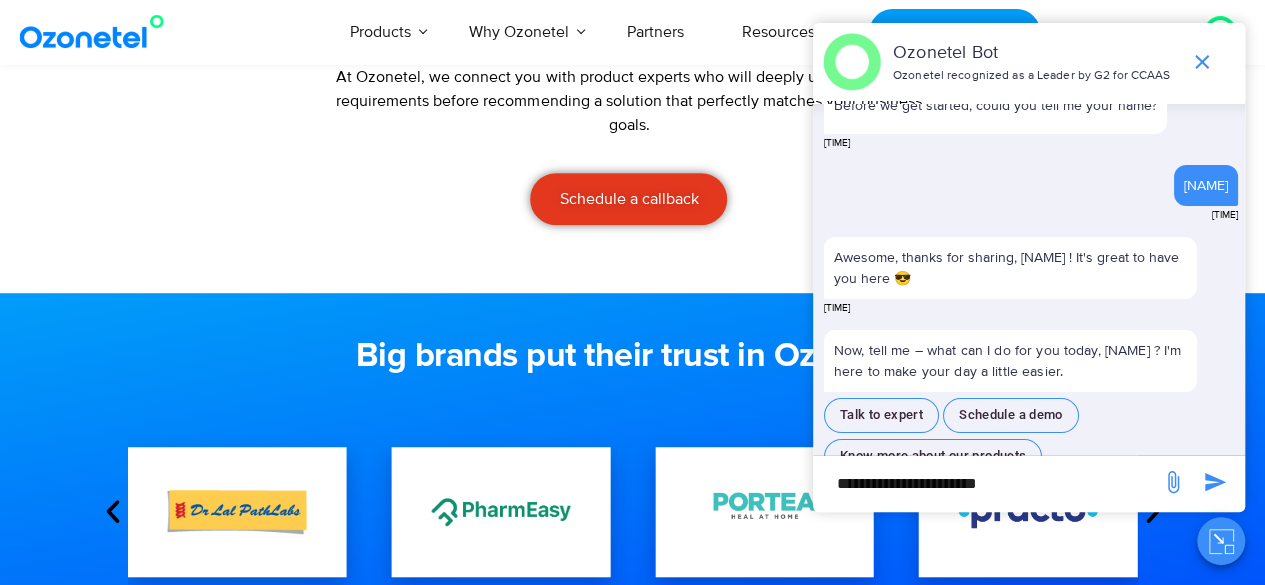 scroll, scrollTop: 3775, scrollLeft: 0, axis: vertical 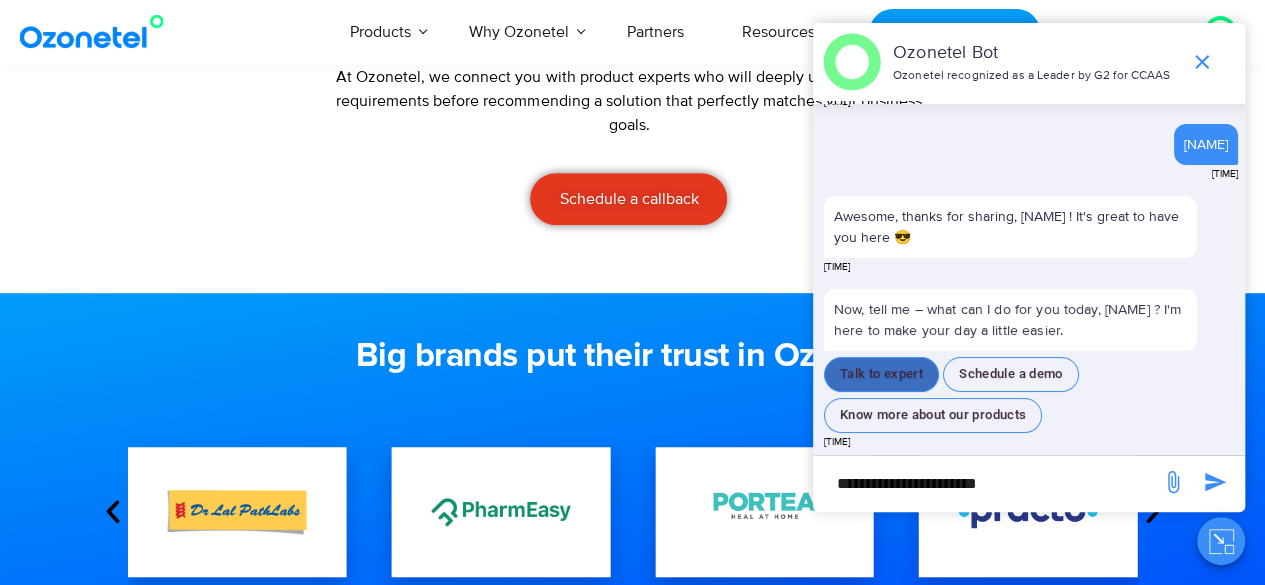 click on "Talk to expert" at bounding box center (881, 374) 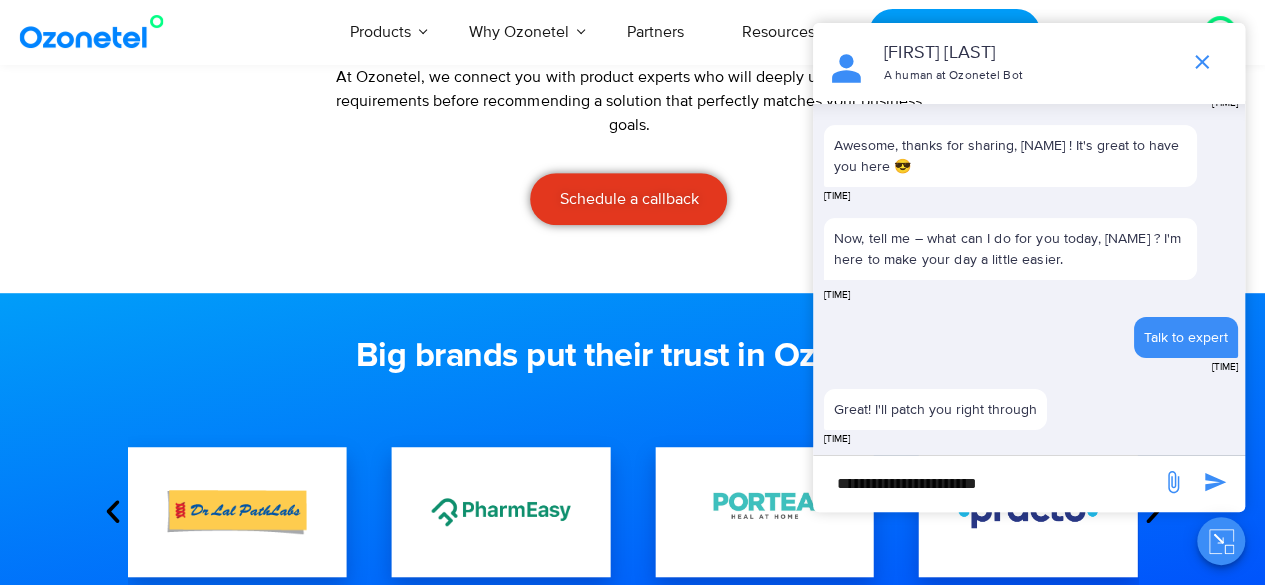 scroll, scrollTop: 3868, scrollLeft: 0, axis: vertical 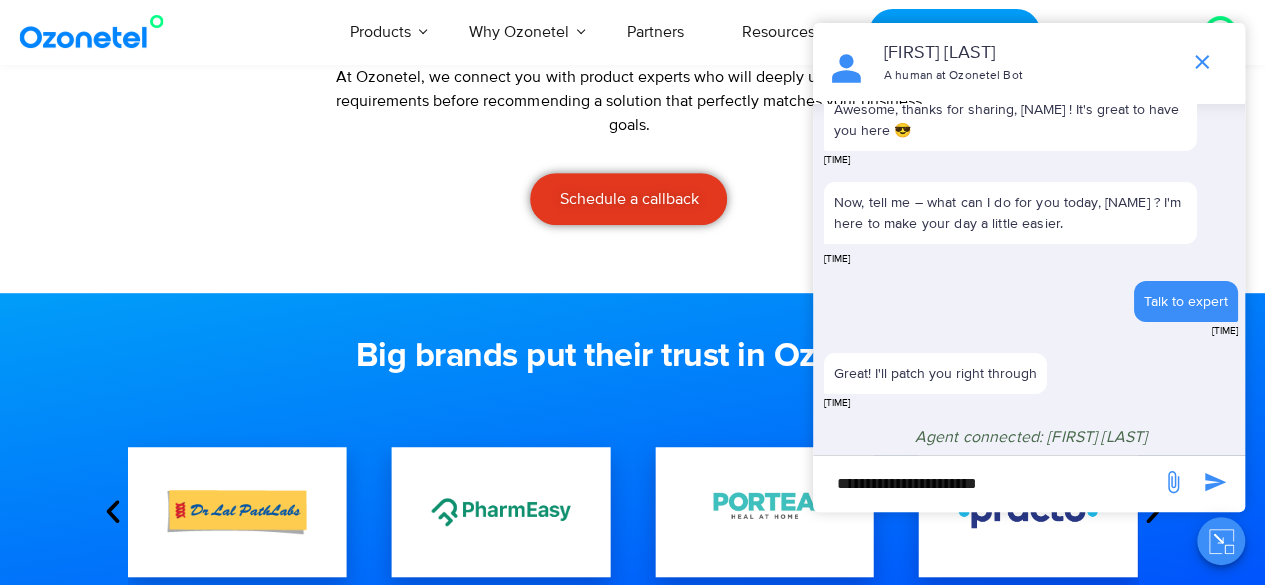 click on "**********" at bounding box center (987, 483) 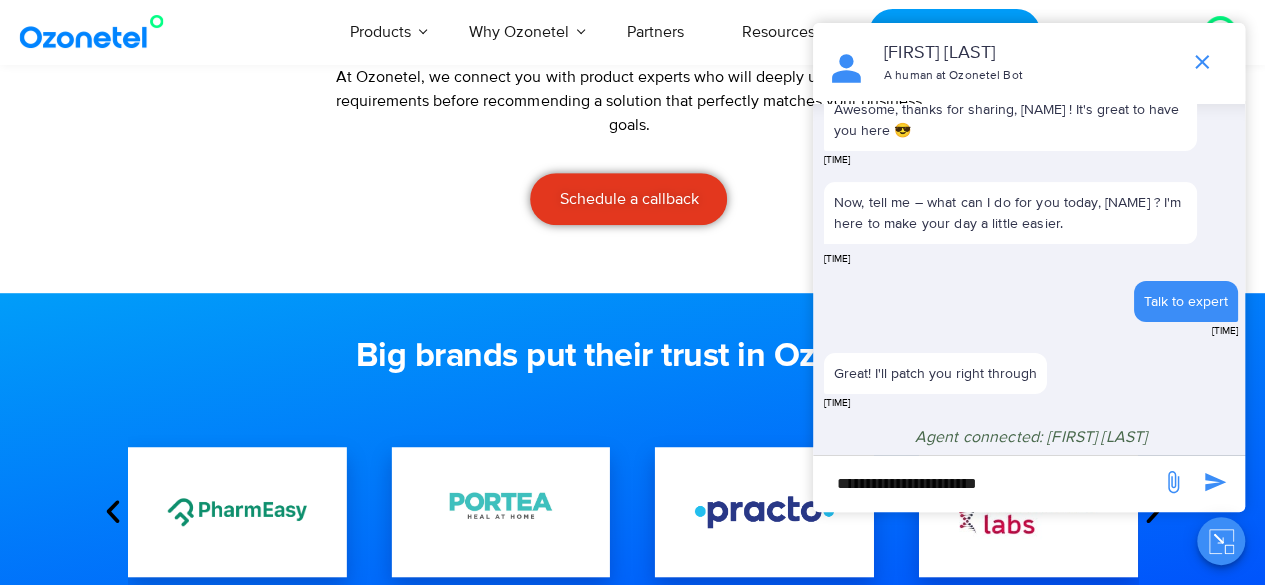click on "**********" at bounding box center [987, 483] 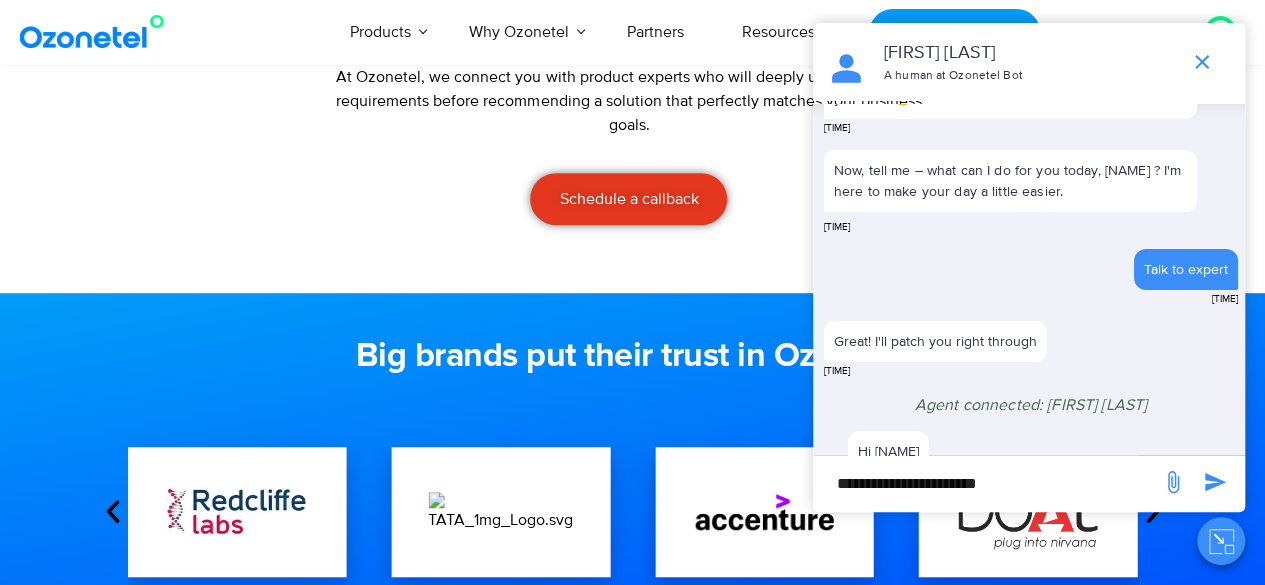 scroll, scrollTop: 3934, scrollLeft: 0, axis: vertical 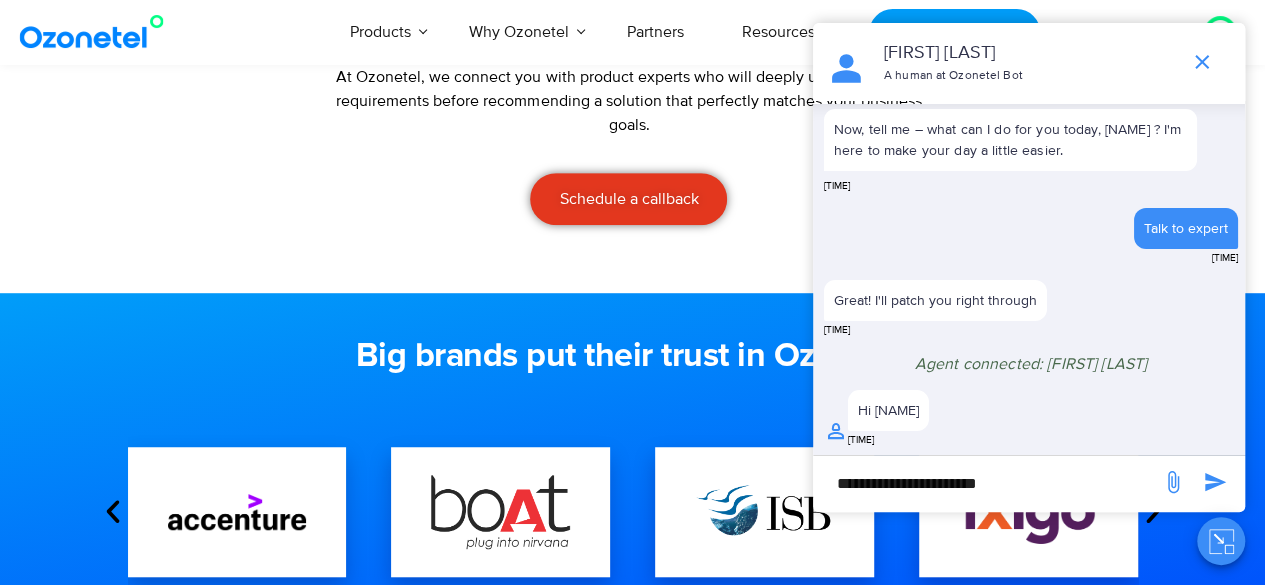 click on "**********" at bounding box center (987, 483) 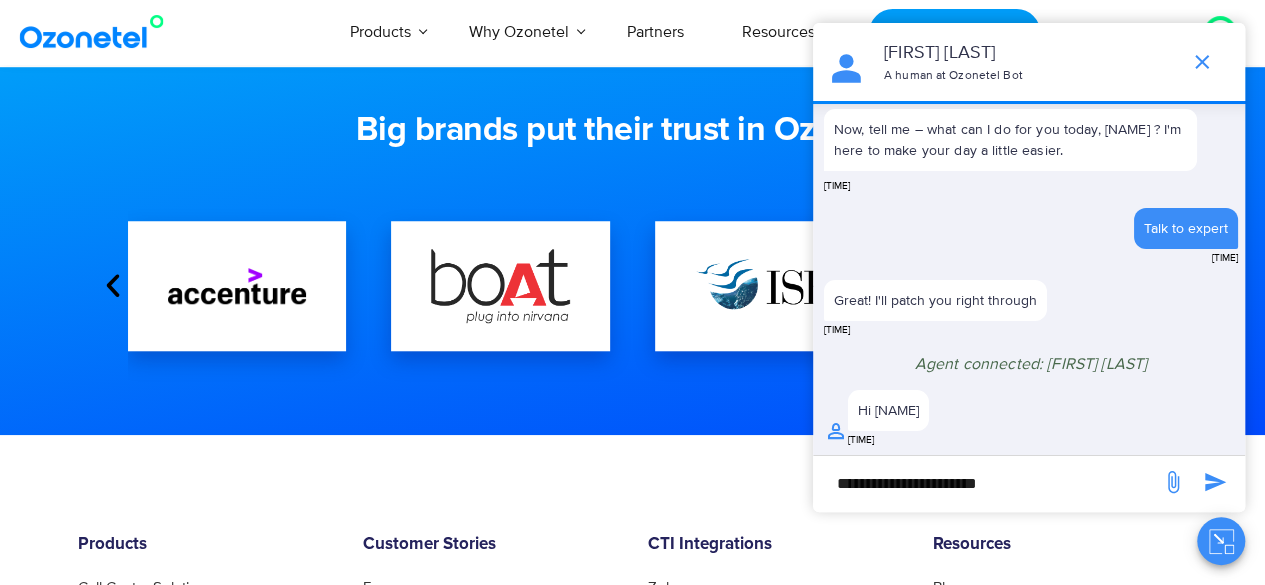 scroll, scrollTop: 734, scrollLeft: 0, axis: vertical 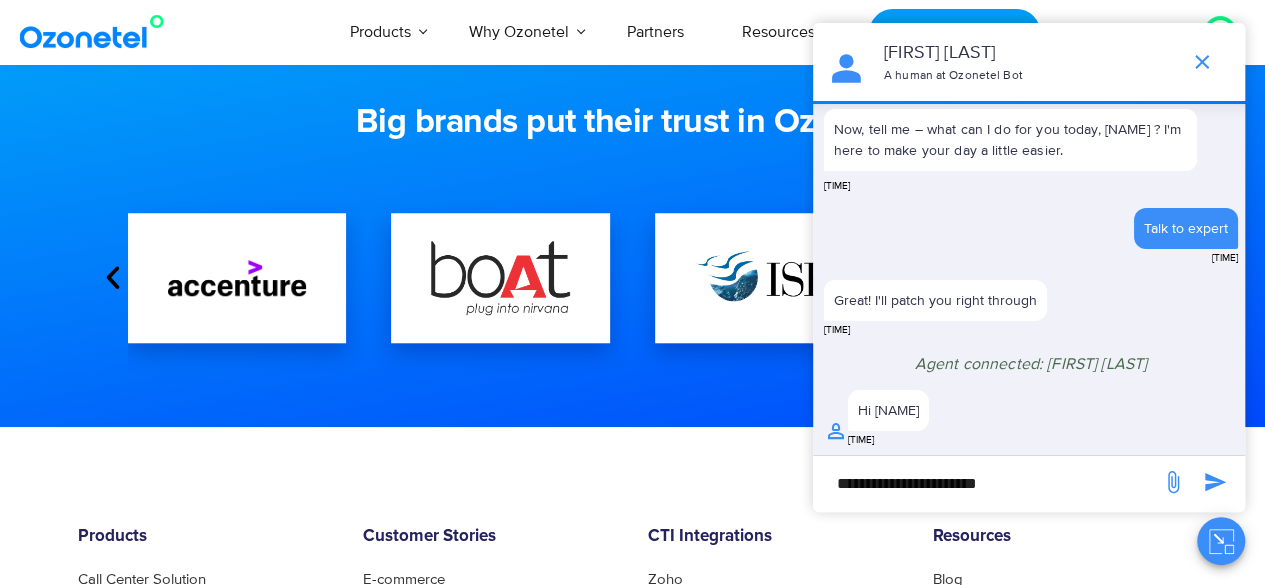 click on "**********" at bounding box center (987, 483) 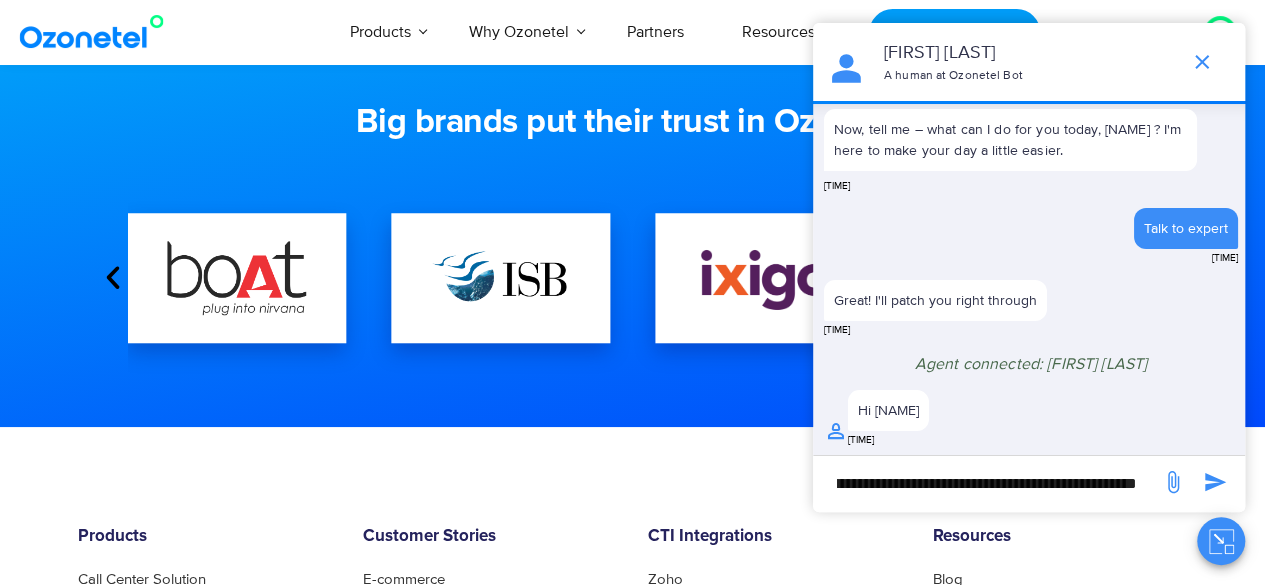 scroll, scrollTop: 0, scrollLeft: 90, axis: horizontal 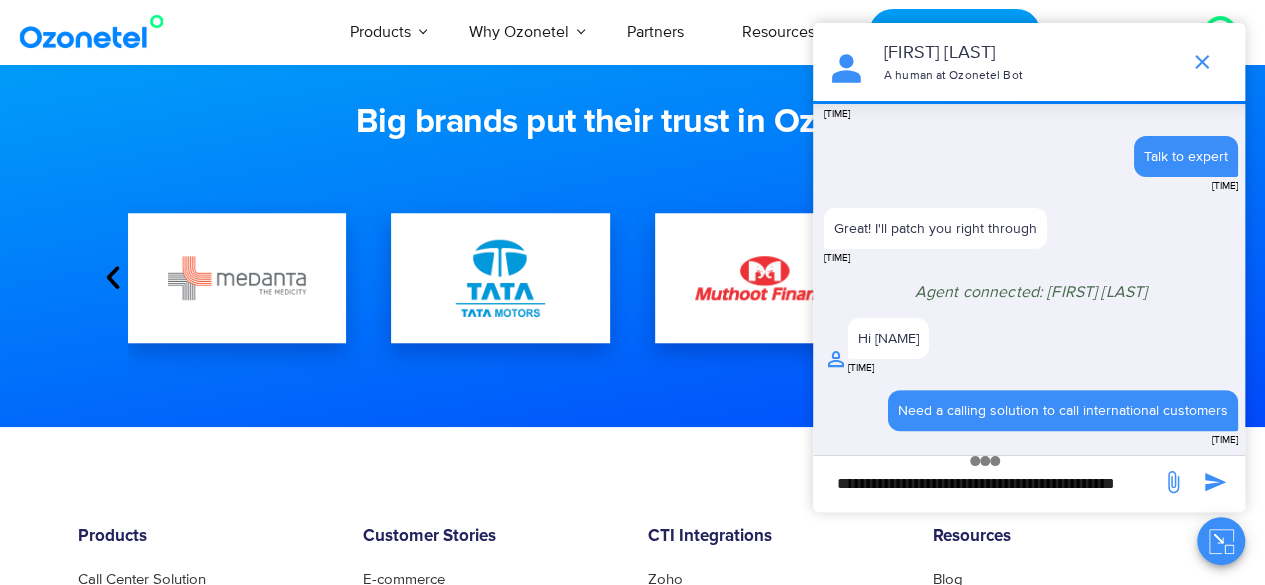 type on "**********" 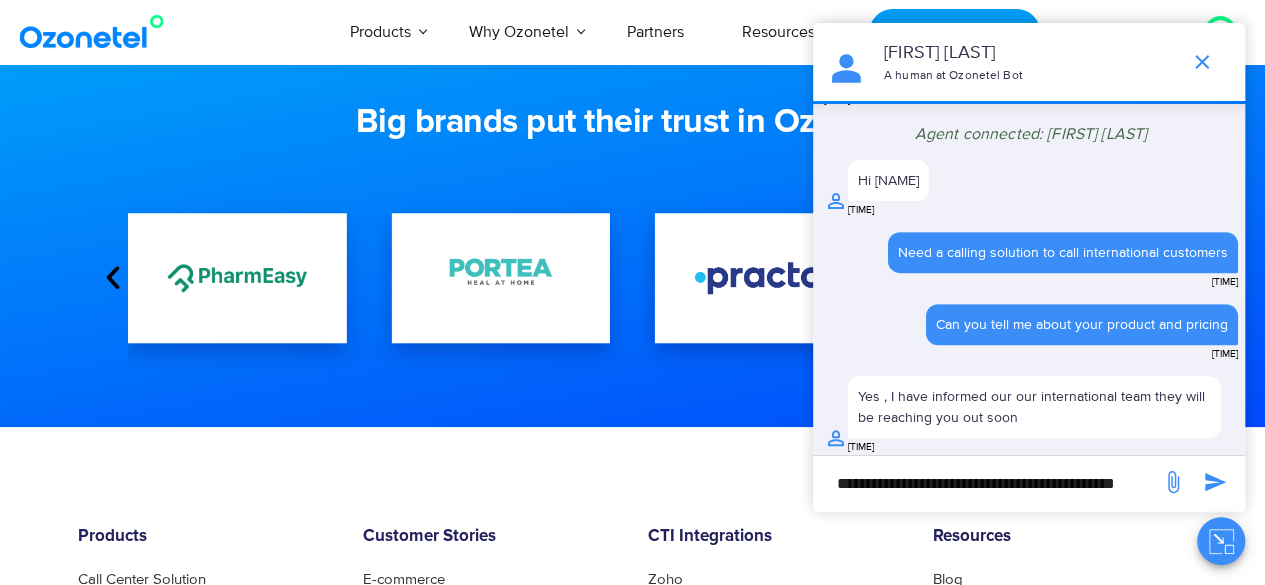 scroll, scrollTop: 4148, scrollLeft: 0, axis: vertical 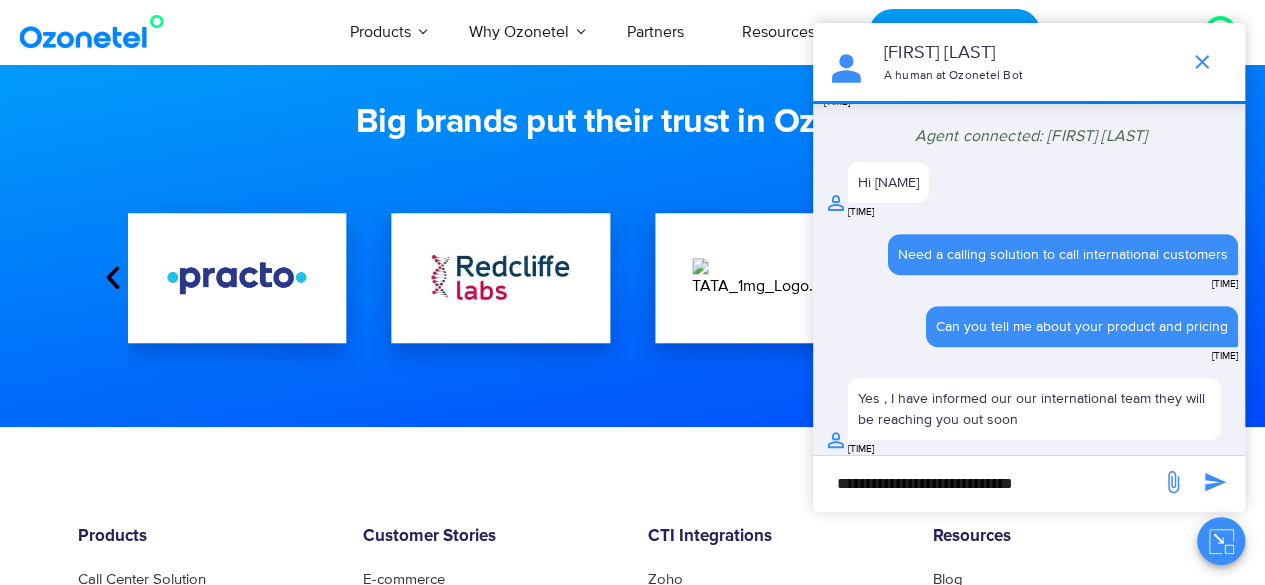 type on "**********" 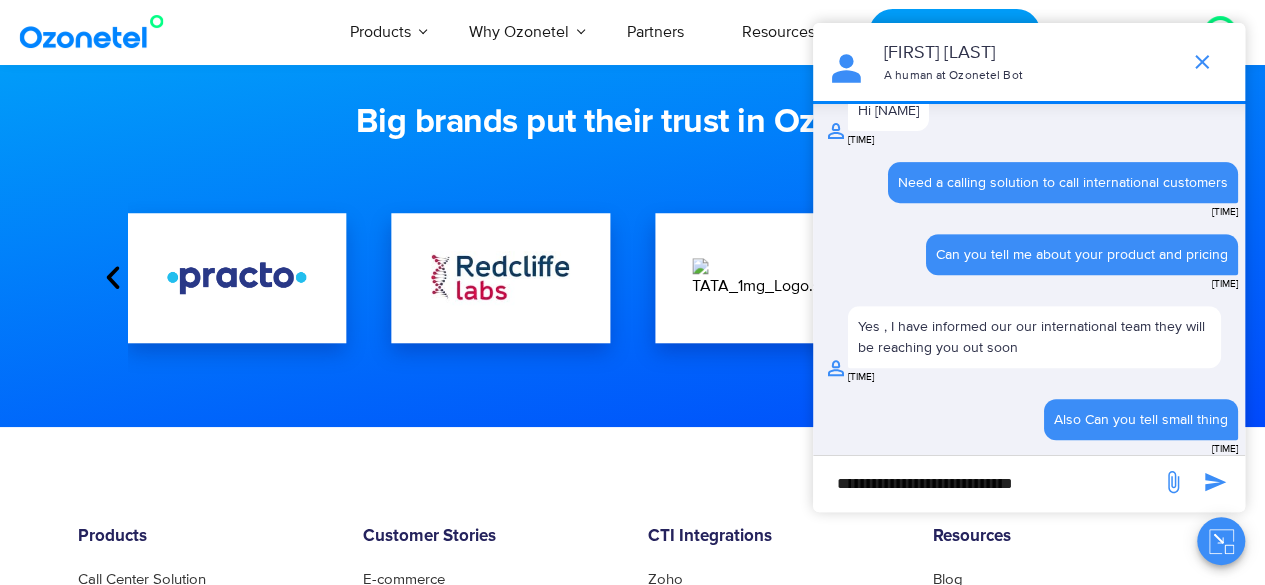 scroll, scrollTop: 4214, scrollLeft: 0, axis: vertical 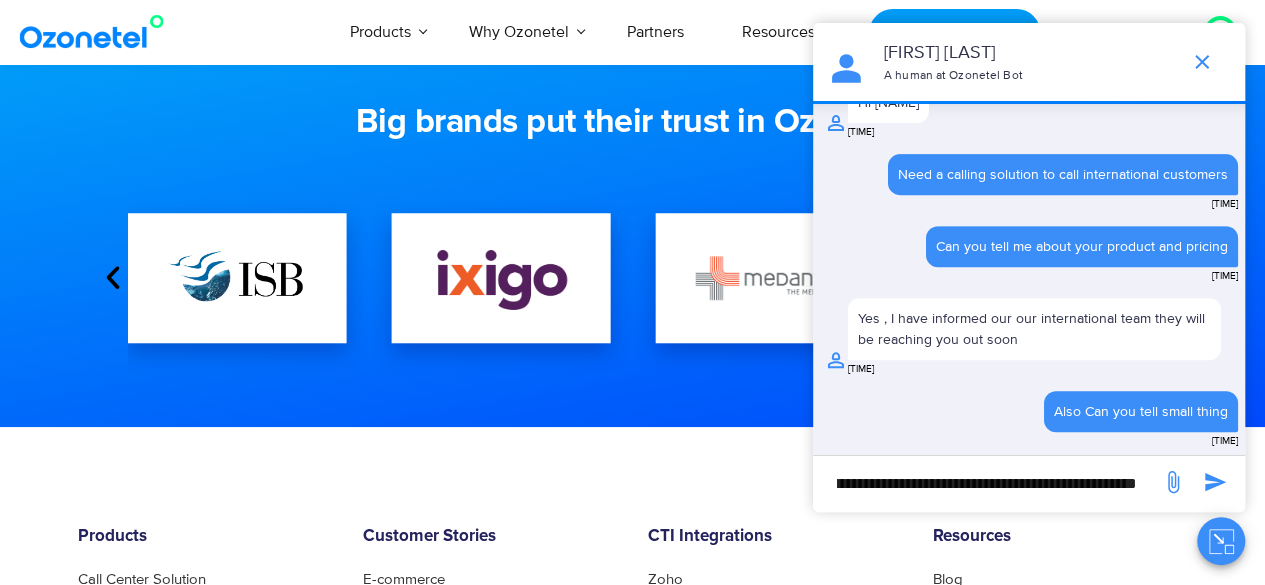 type on "**********" 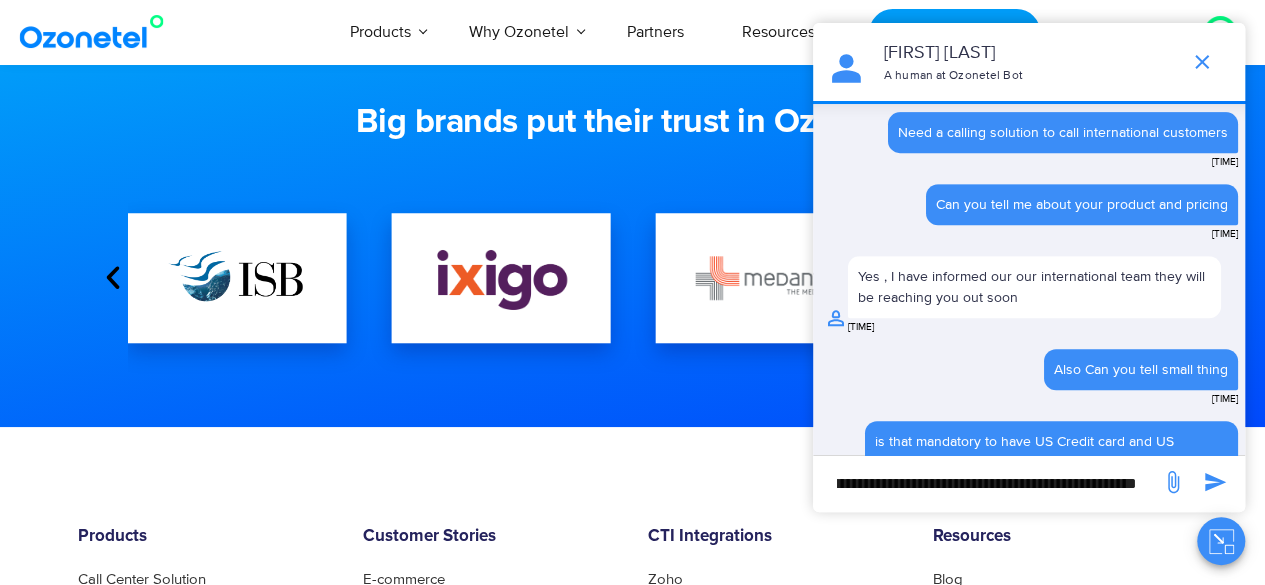 scroll, scrollTop: 0, scrollLeft: 0, axis: both 